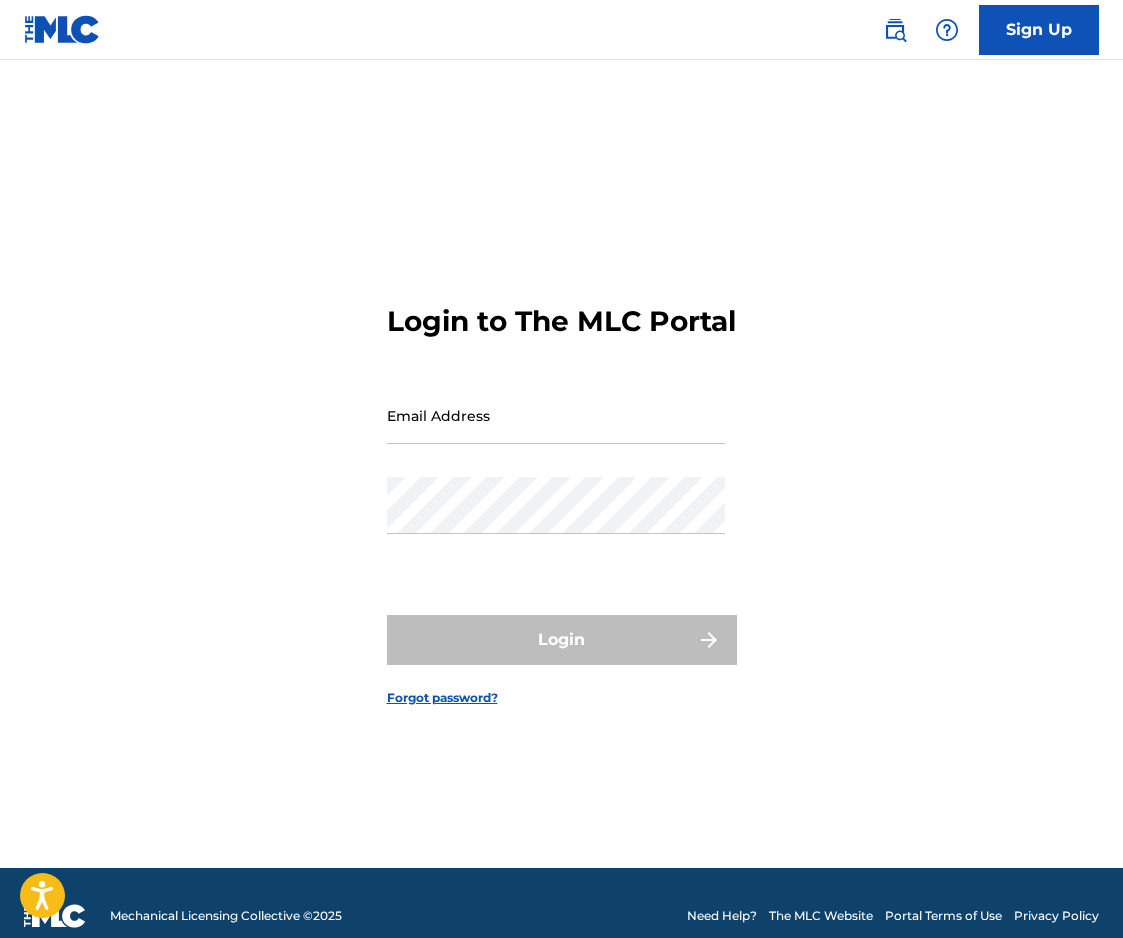 scroll, scrollTop: 0, scrollLeft: 0, axis: both 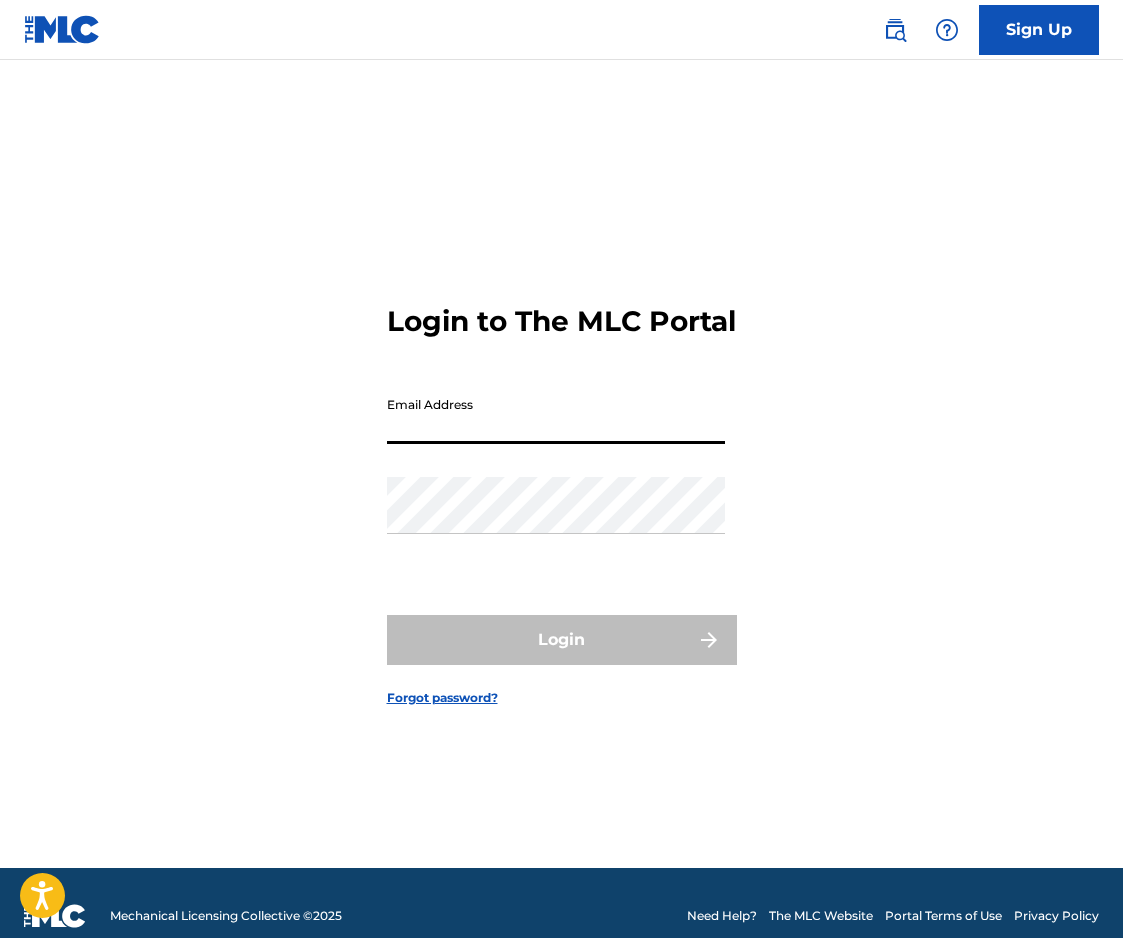 click on "Email Address" at bounding box center [556, 415] 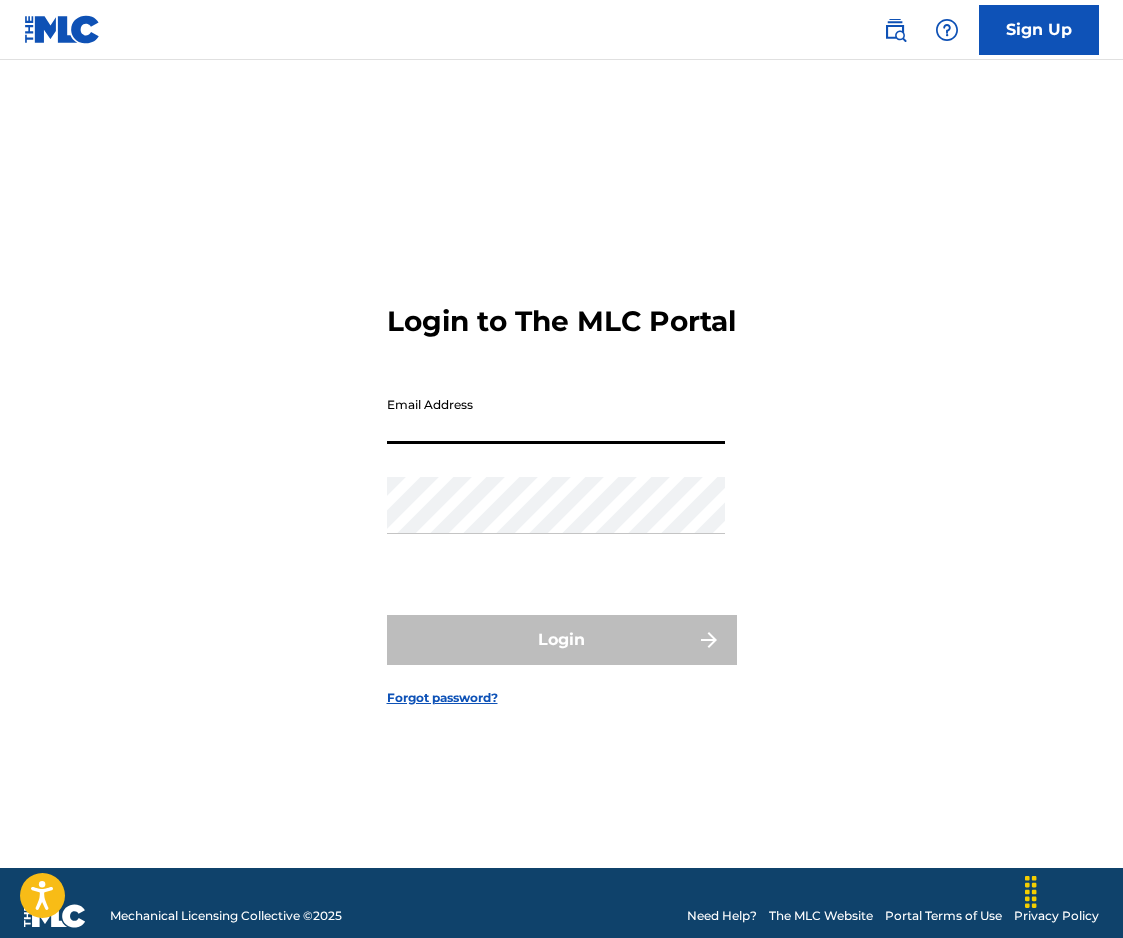 type on "moralproducer" 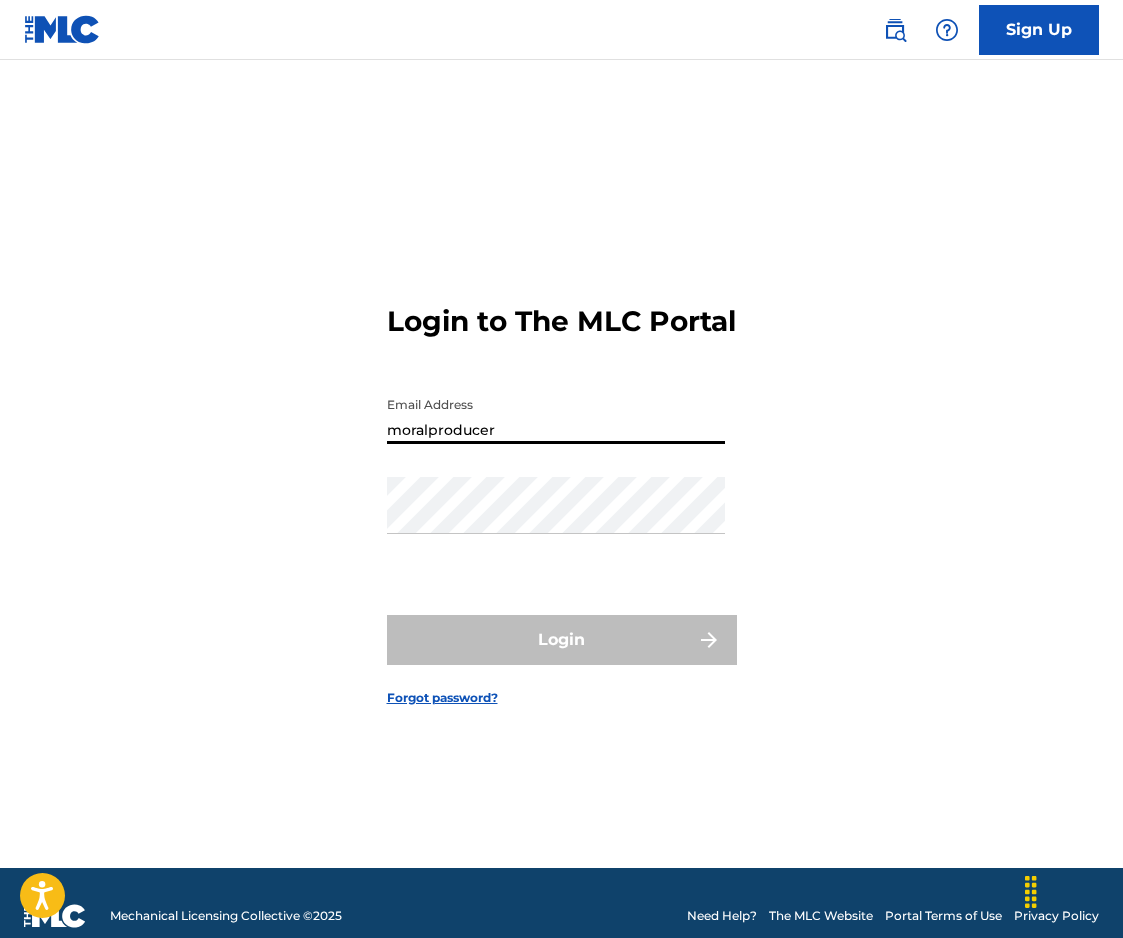 drag, startPoint x: 502, startPoint y: 443, endPoint x: 369, endPoint y: 444, distance: 133.00375 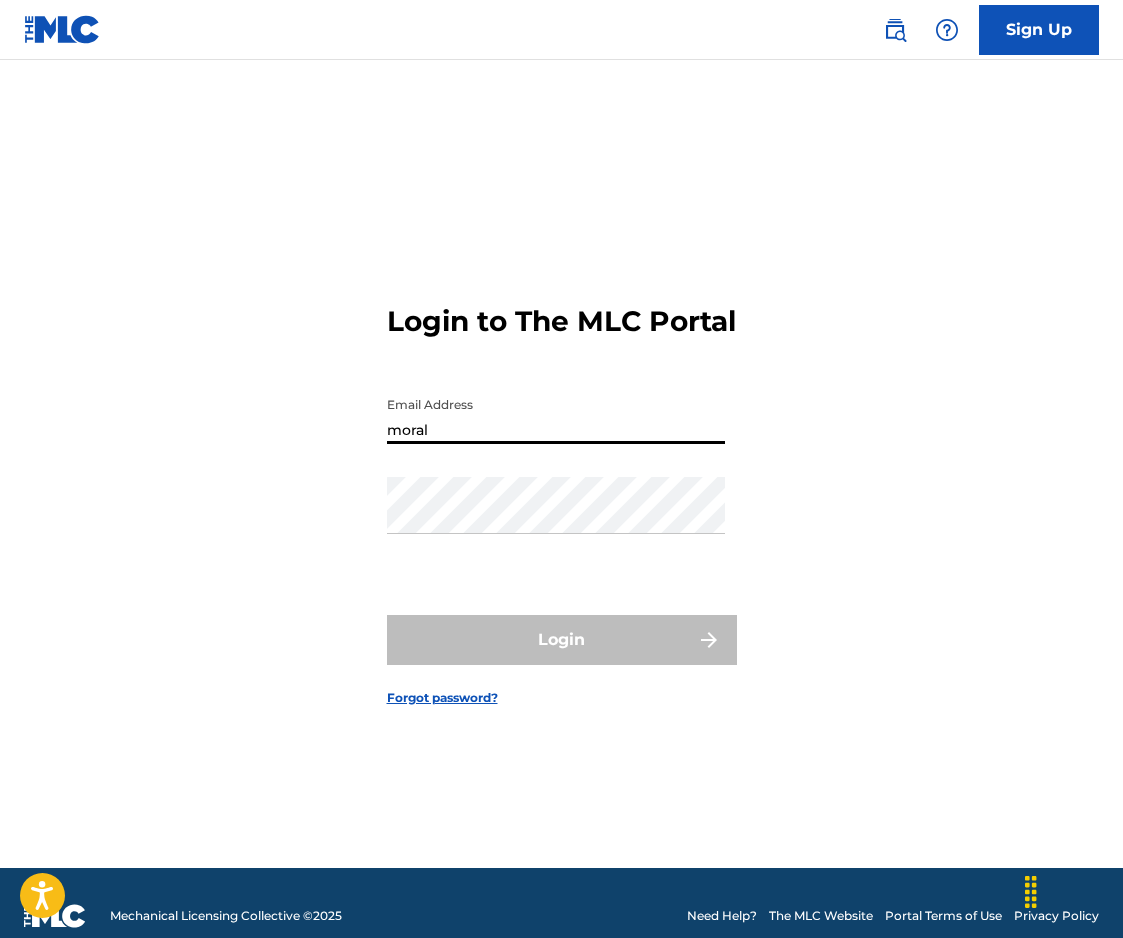 type on "[EMAIL]" 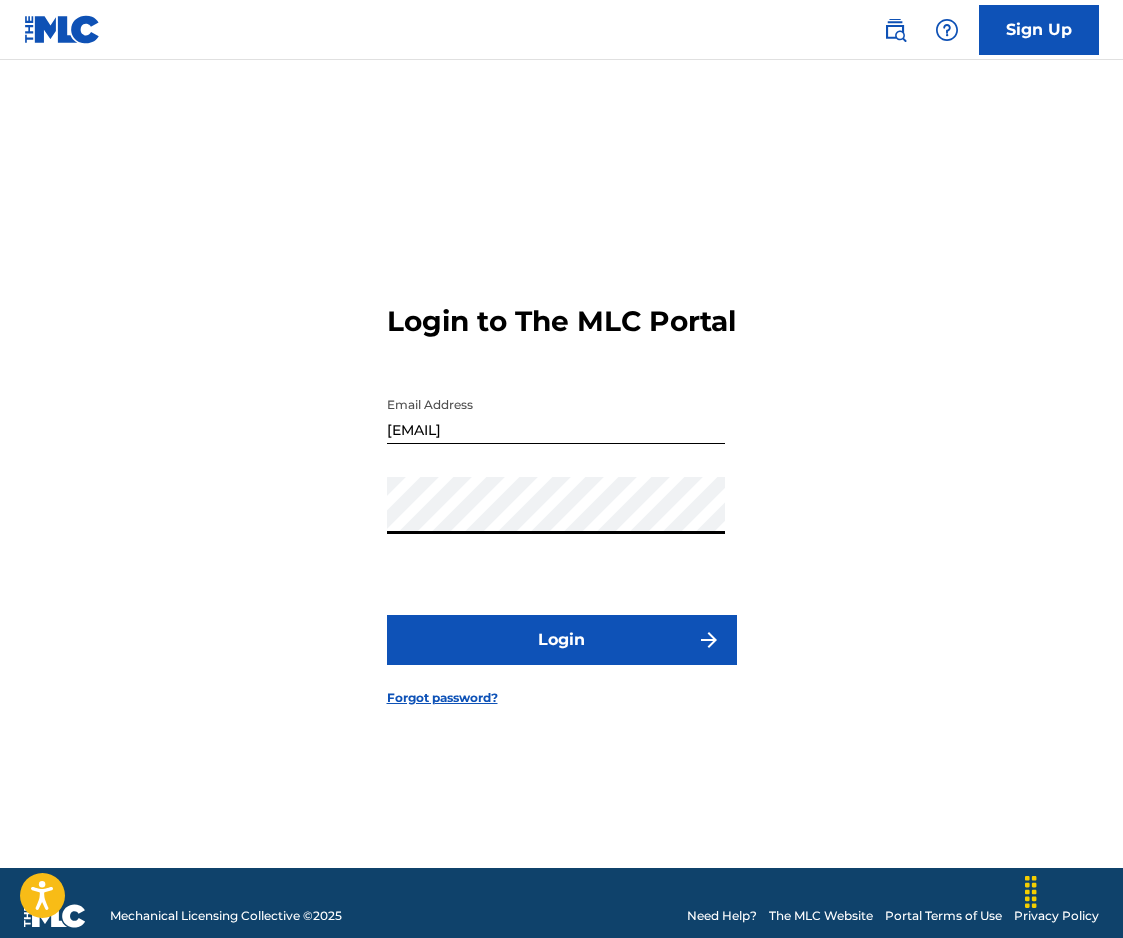 click on "Login" at bounding box center [562, 640] 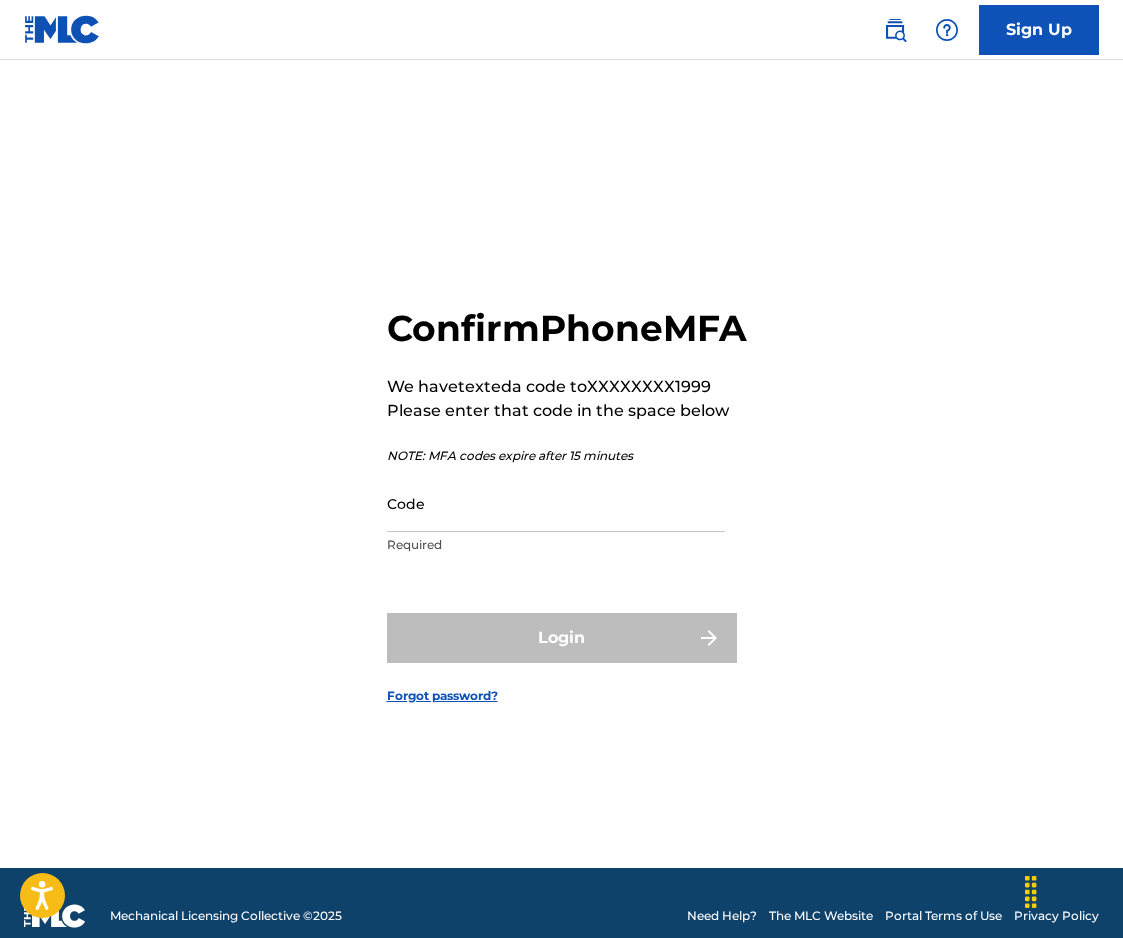 click on "Code" at bounding box center [556, 503] 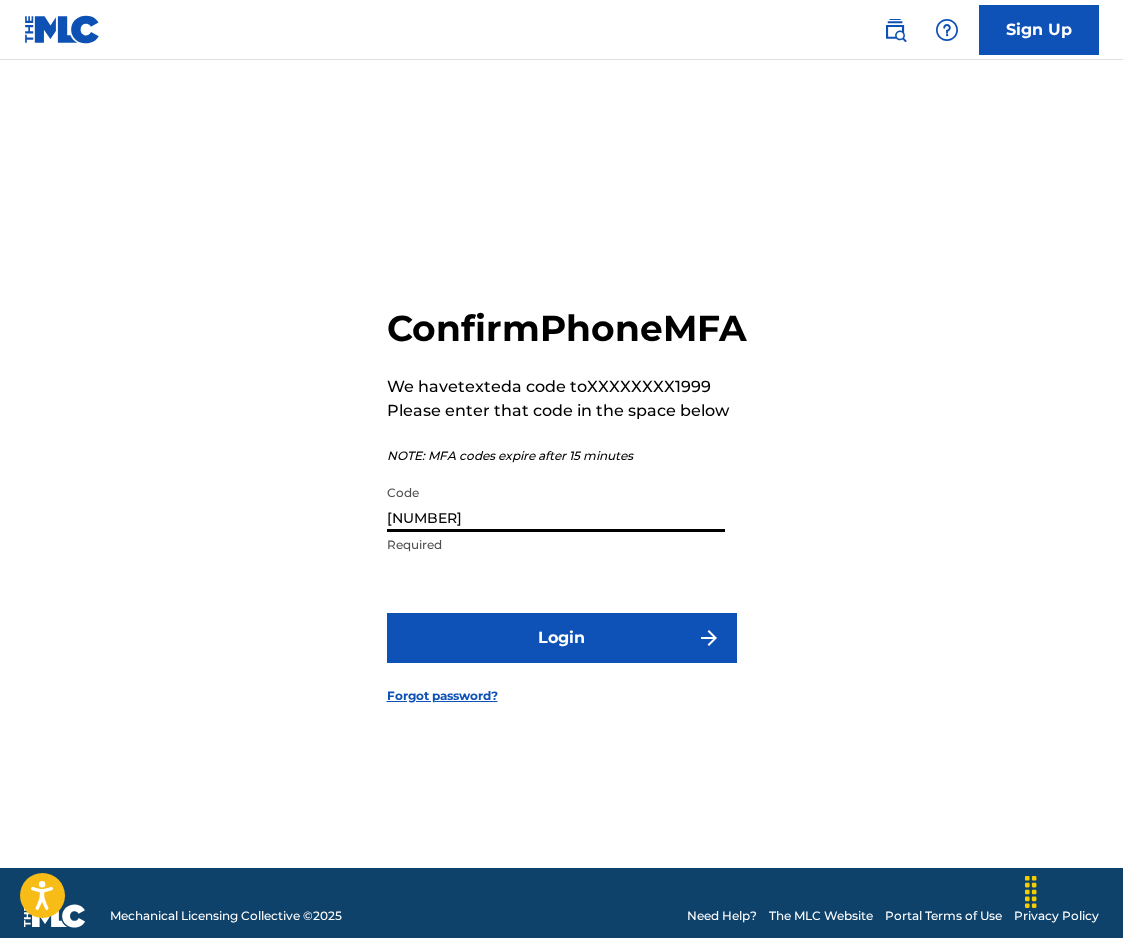 type on "[NUMBER]" 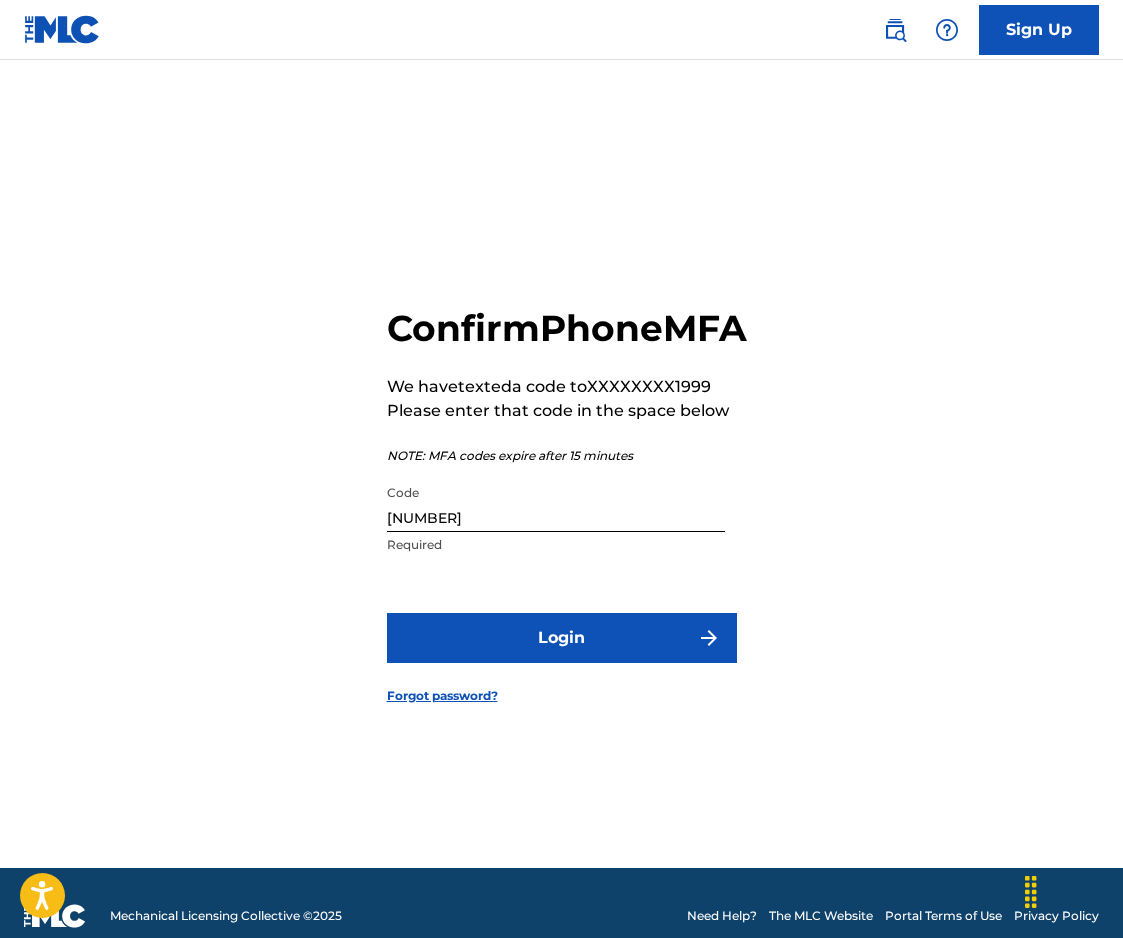 click on "Login" at bounding box center (562, 638) 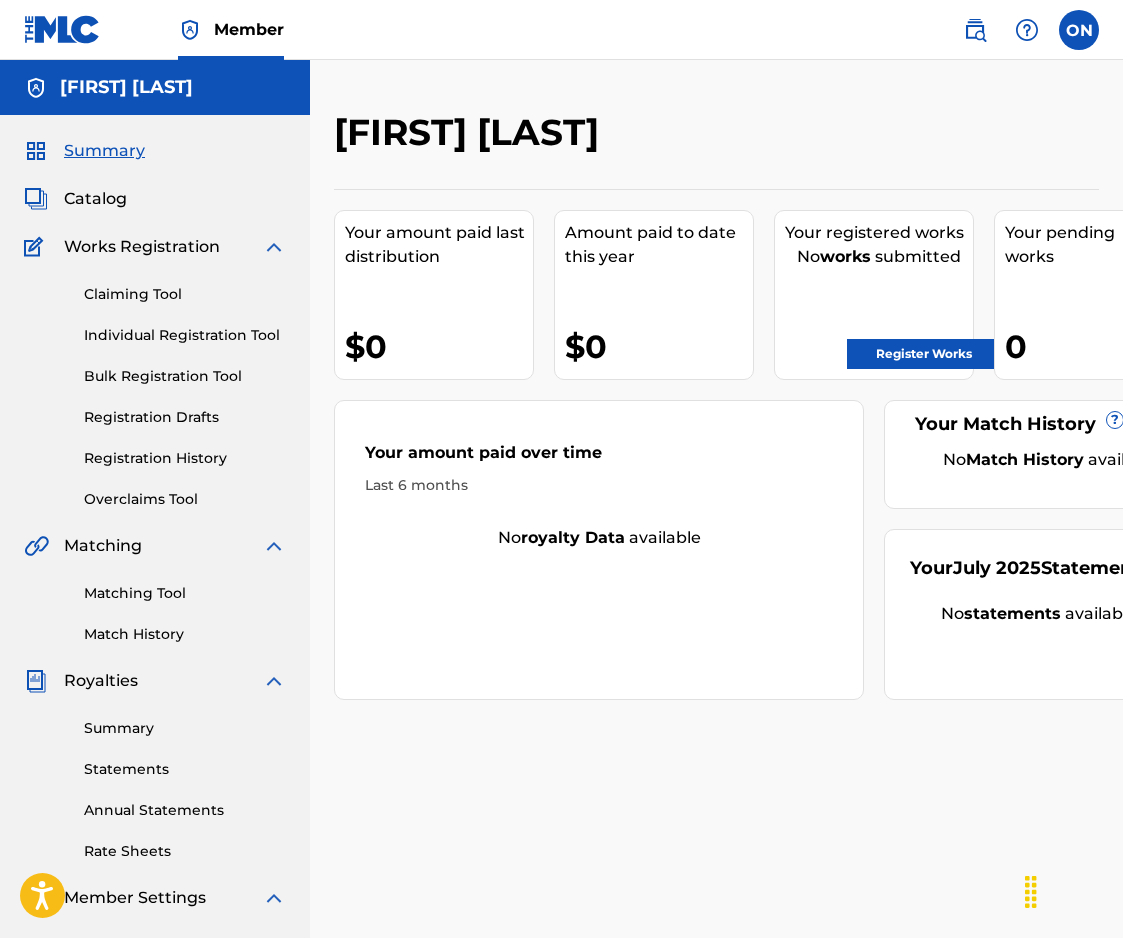 scroll, scrollTop: 0, scrollLeft: 0, axis: both 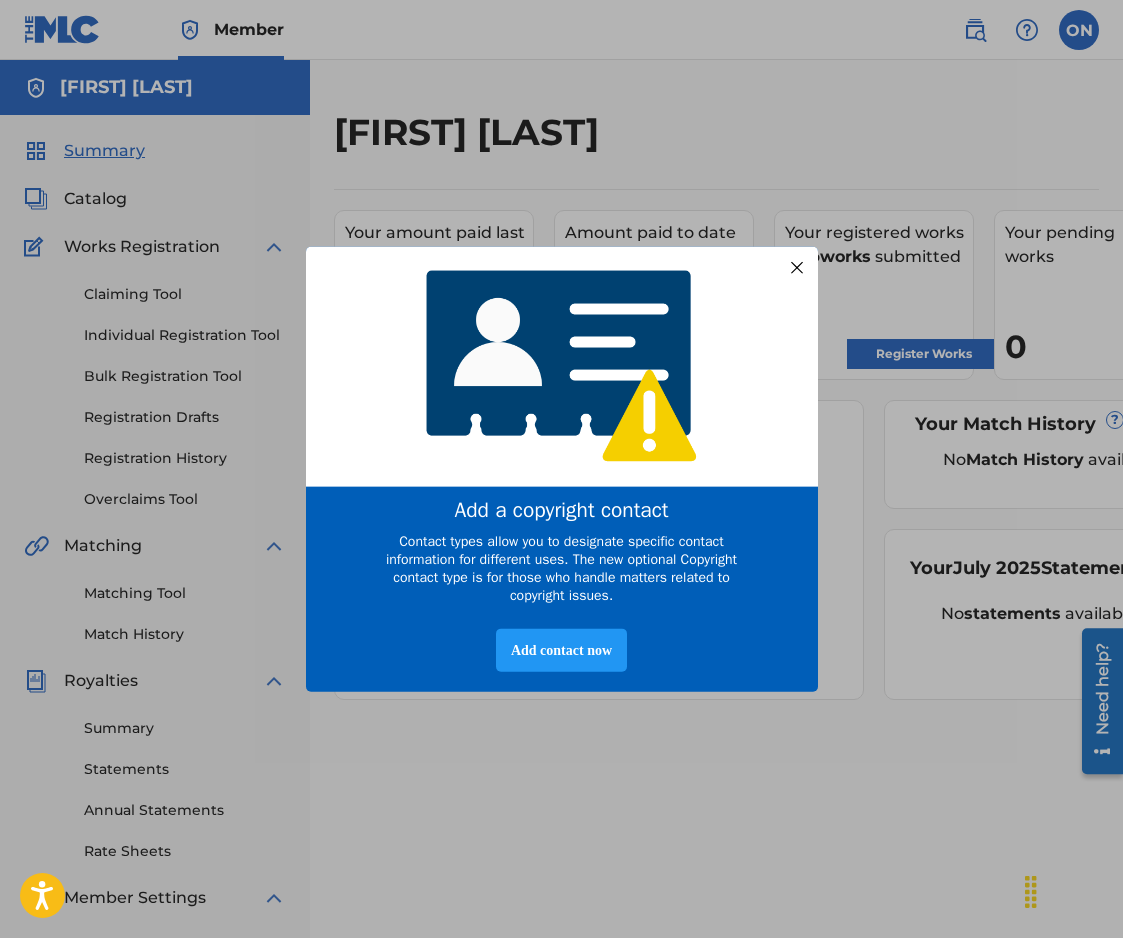 click at bounding box center [796, 267] 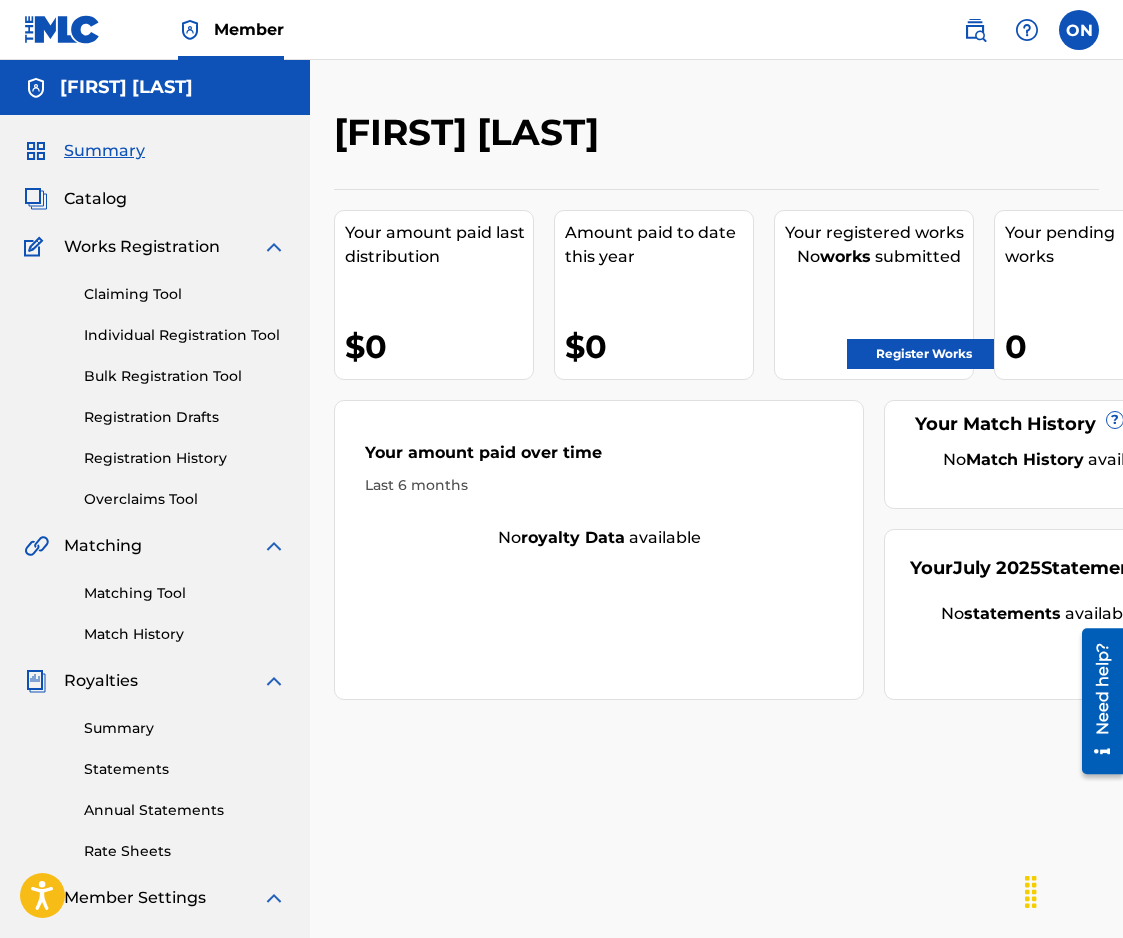 click on "Register Works" at bounding box center [924, 354] 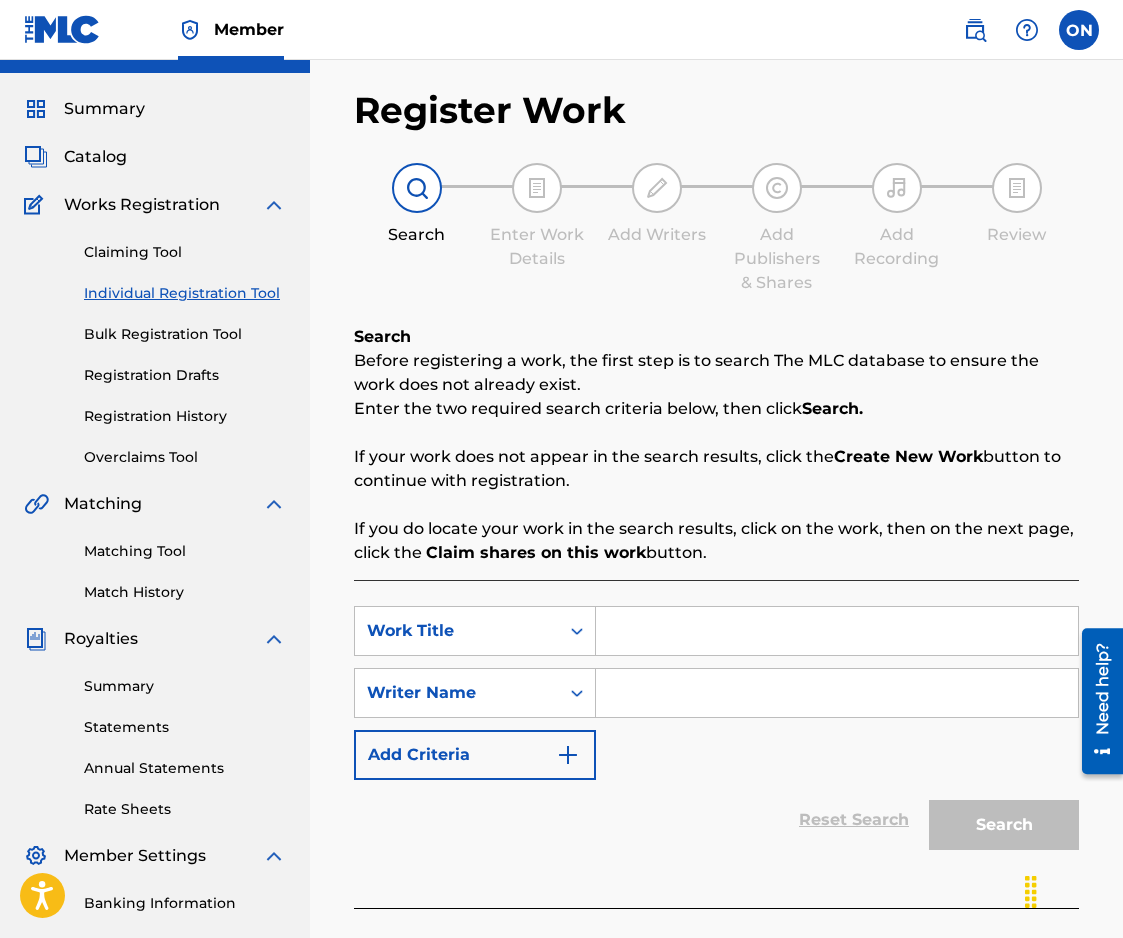 scroll, scrollTop: 182, scrollLeft: 0, axis: vertical 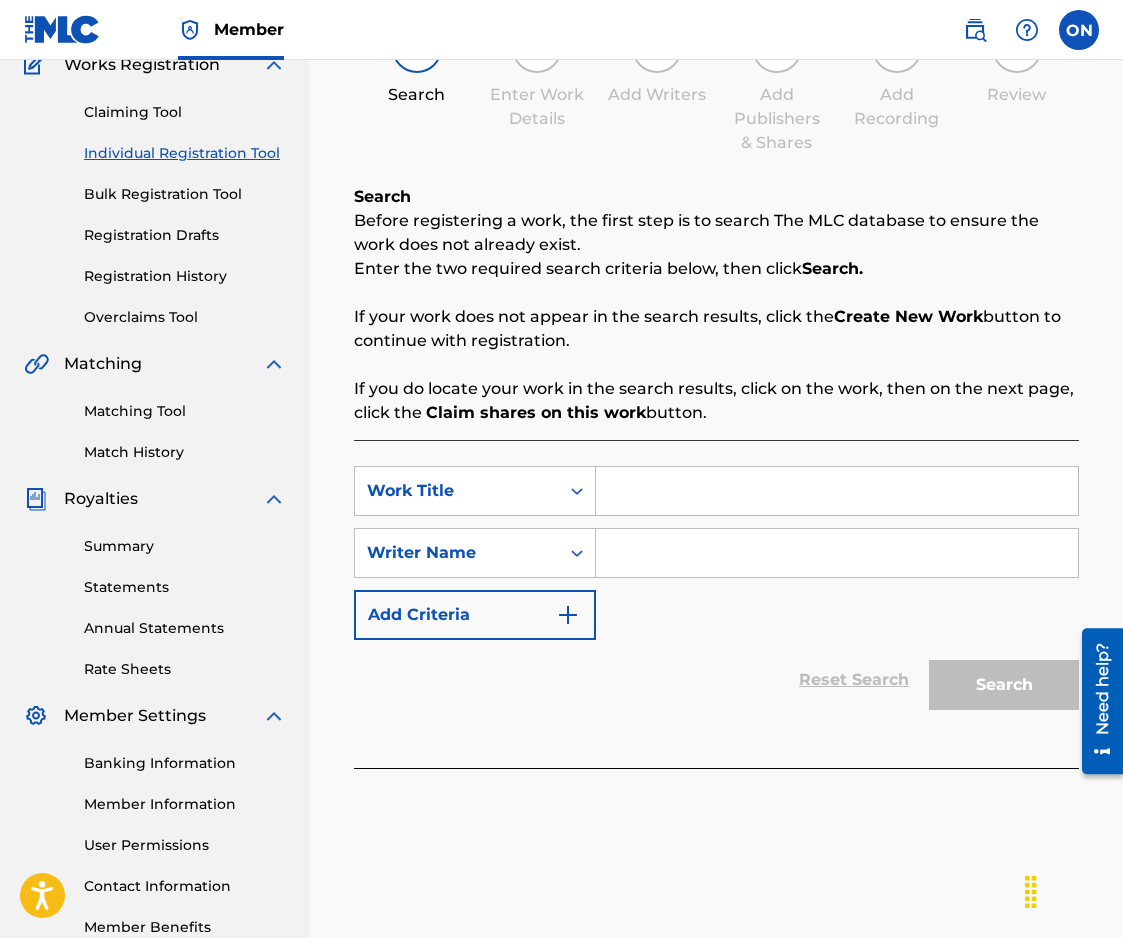 click at bounding box center [837, 491] 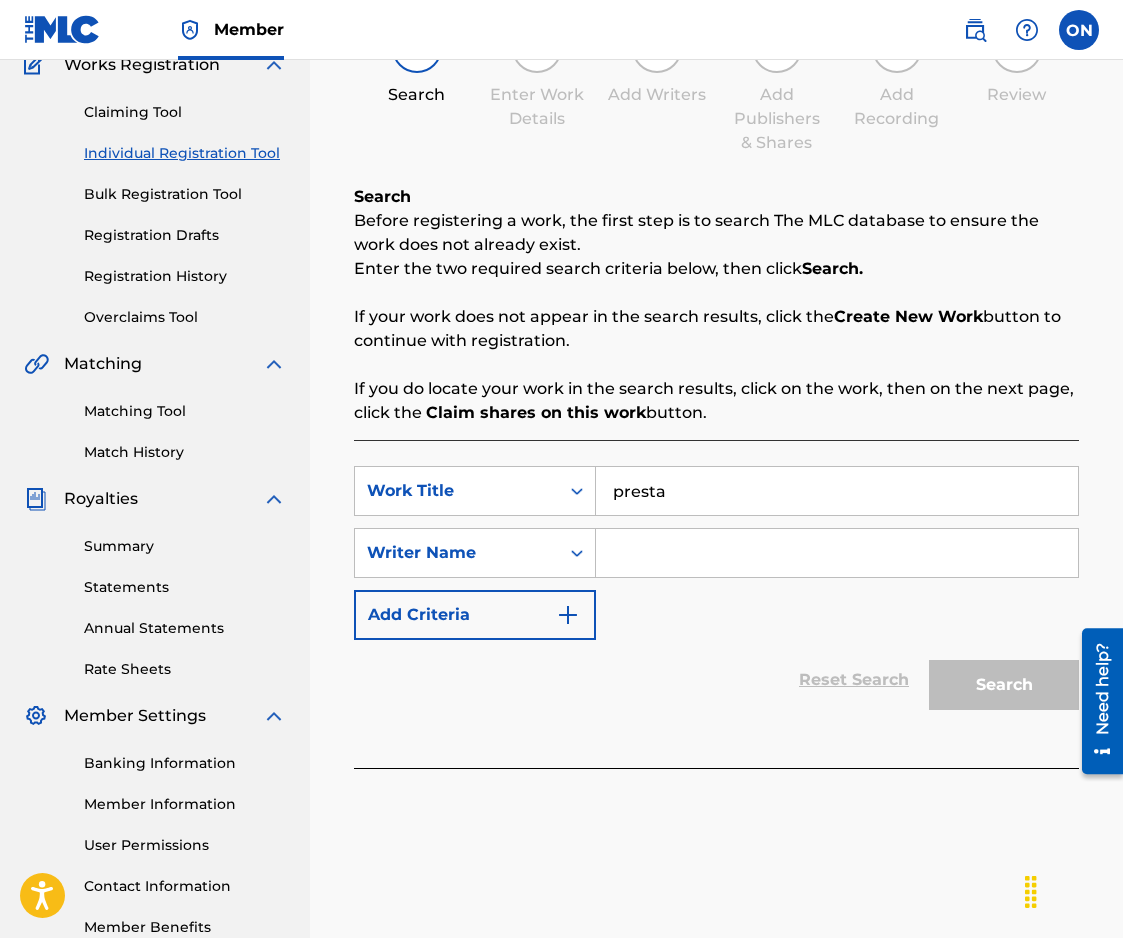 type on "presta" 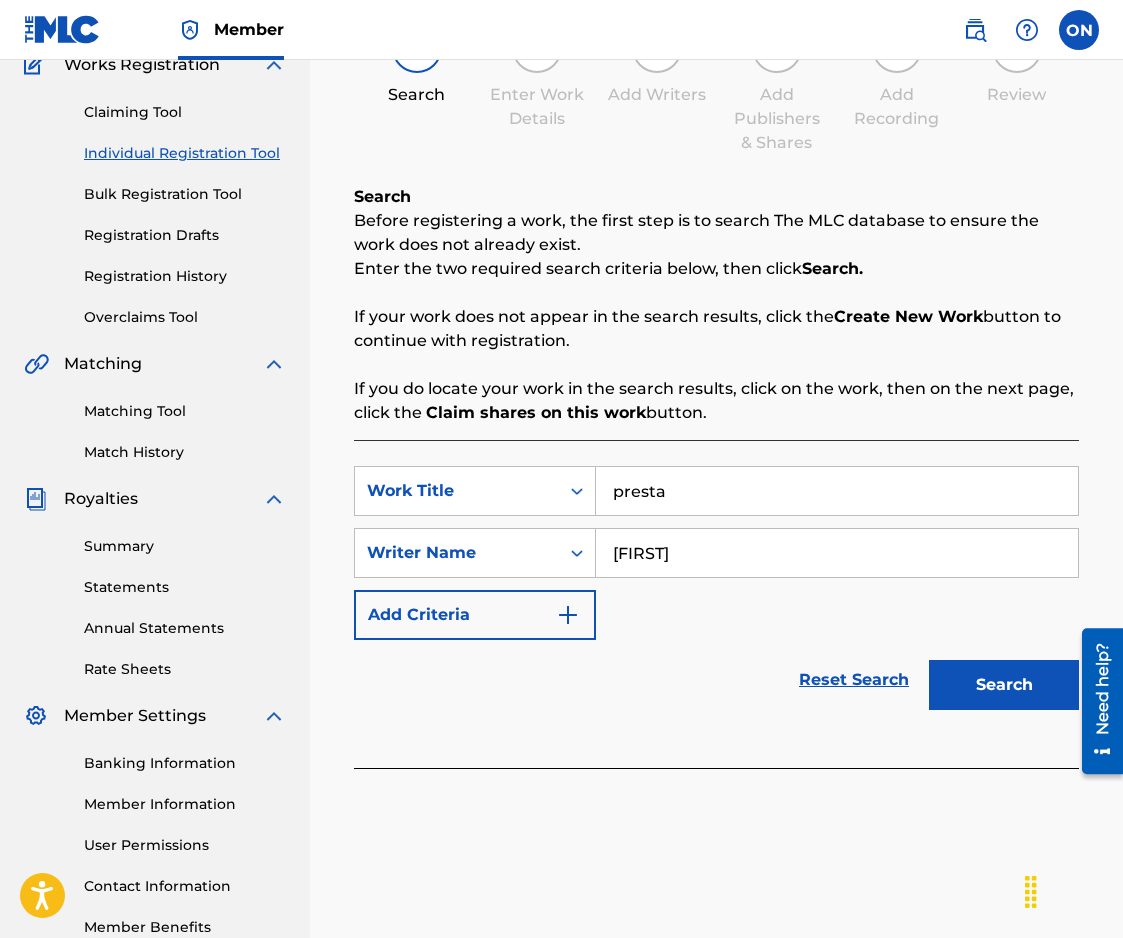 type on "[FIRST]" 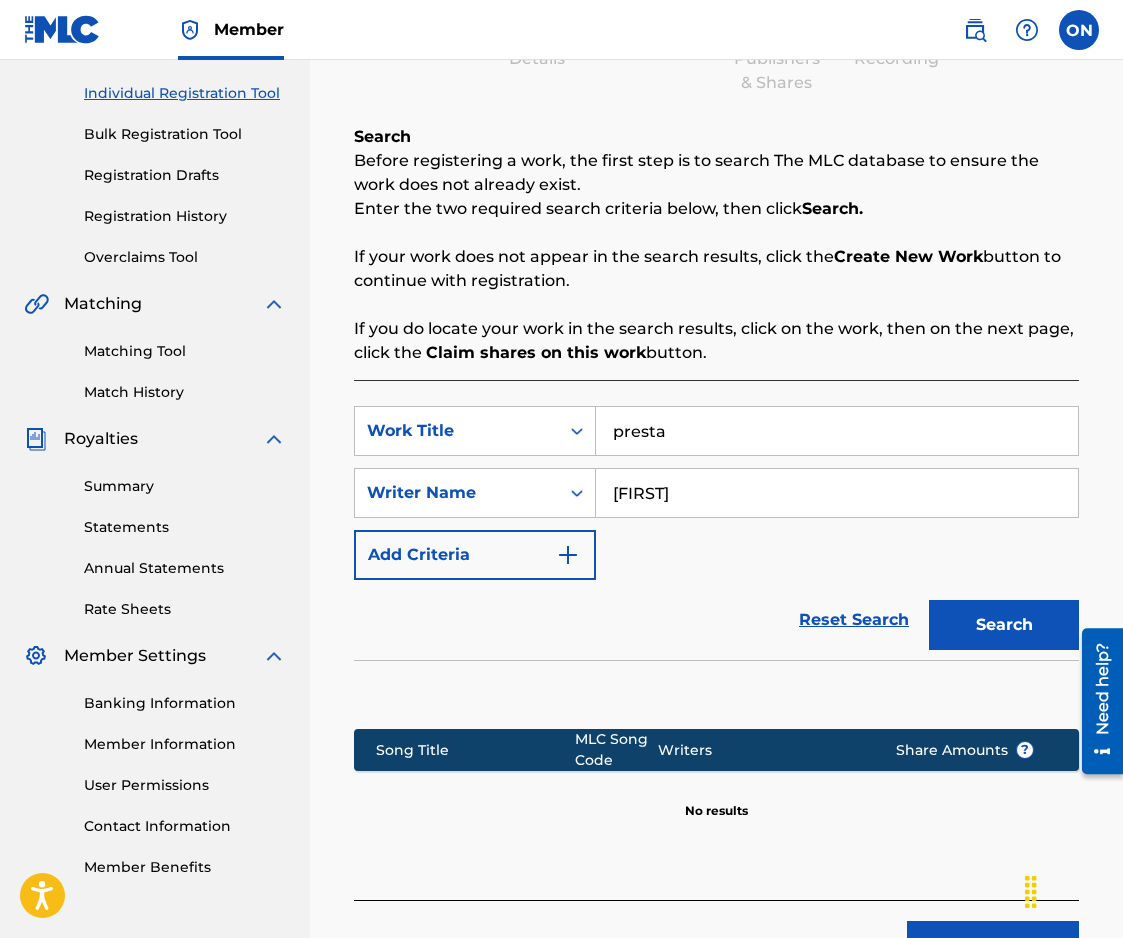 scroll, scrollTop: 391, scrollLeft: 0, axis: vertical 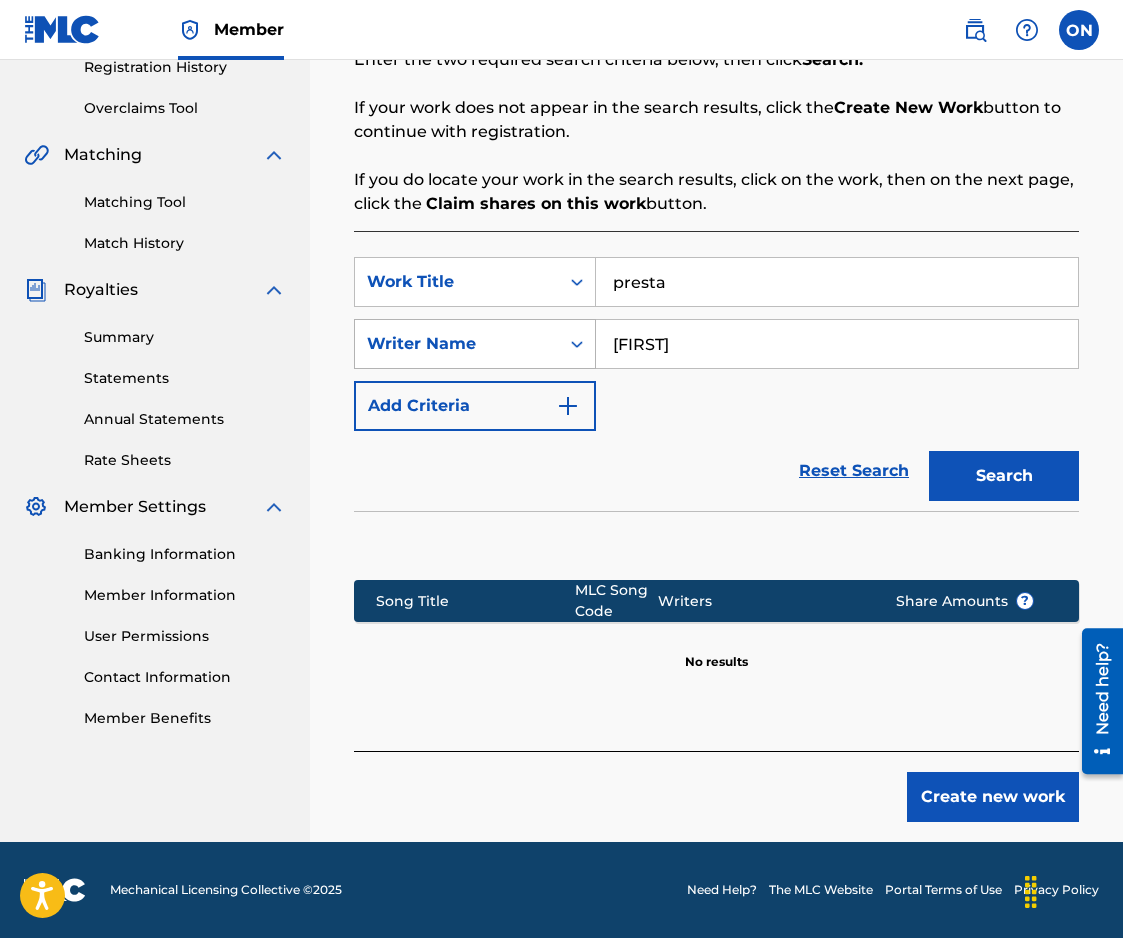 drag, startPoint x: 680, startPoint y: 344, endPoint x: 576, endPoint y: 341, distance: 104.04326 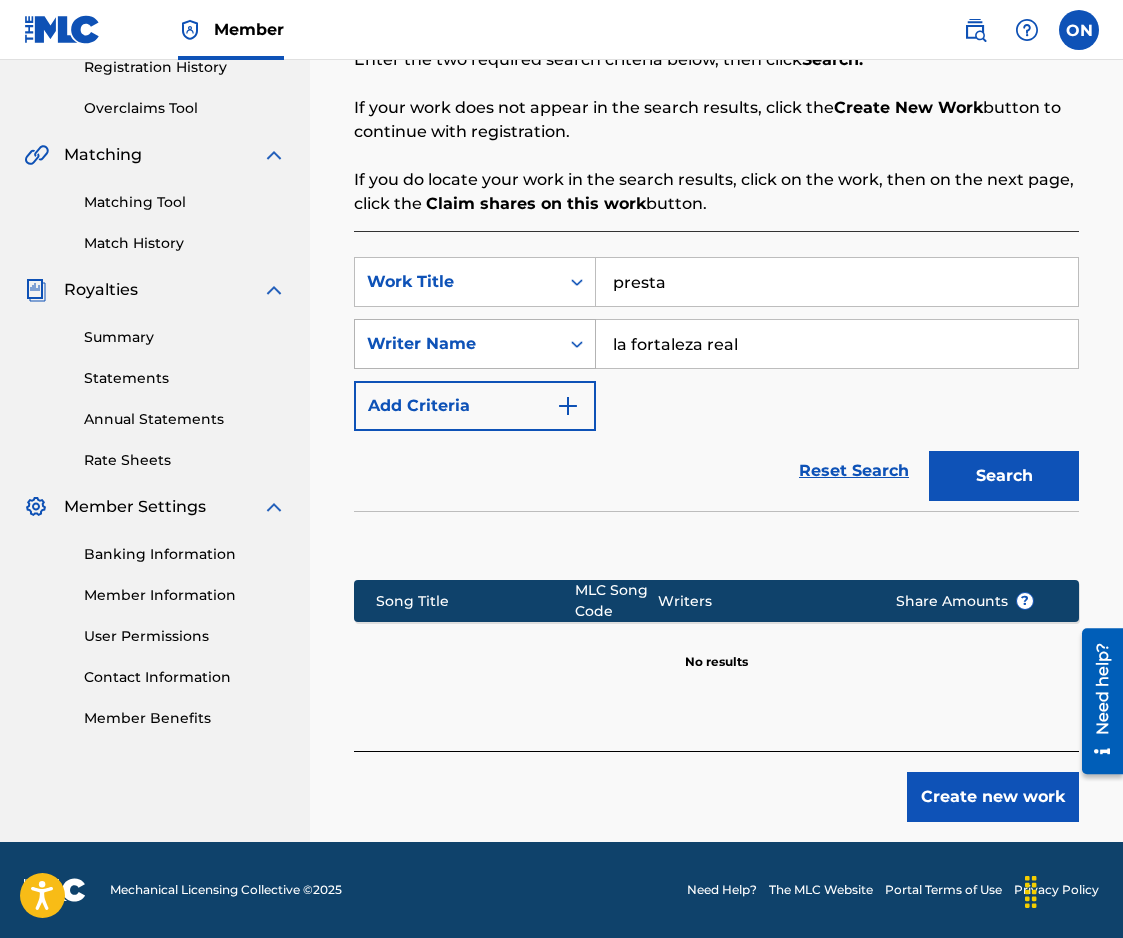 type on "la fortaleza real" 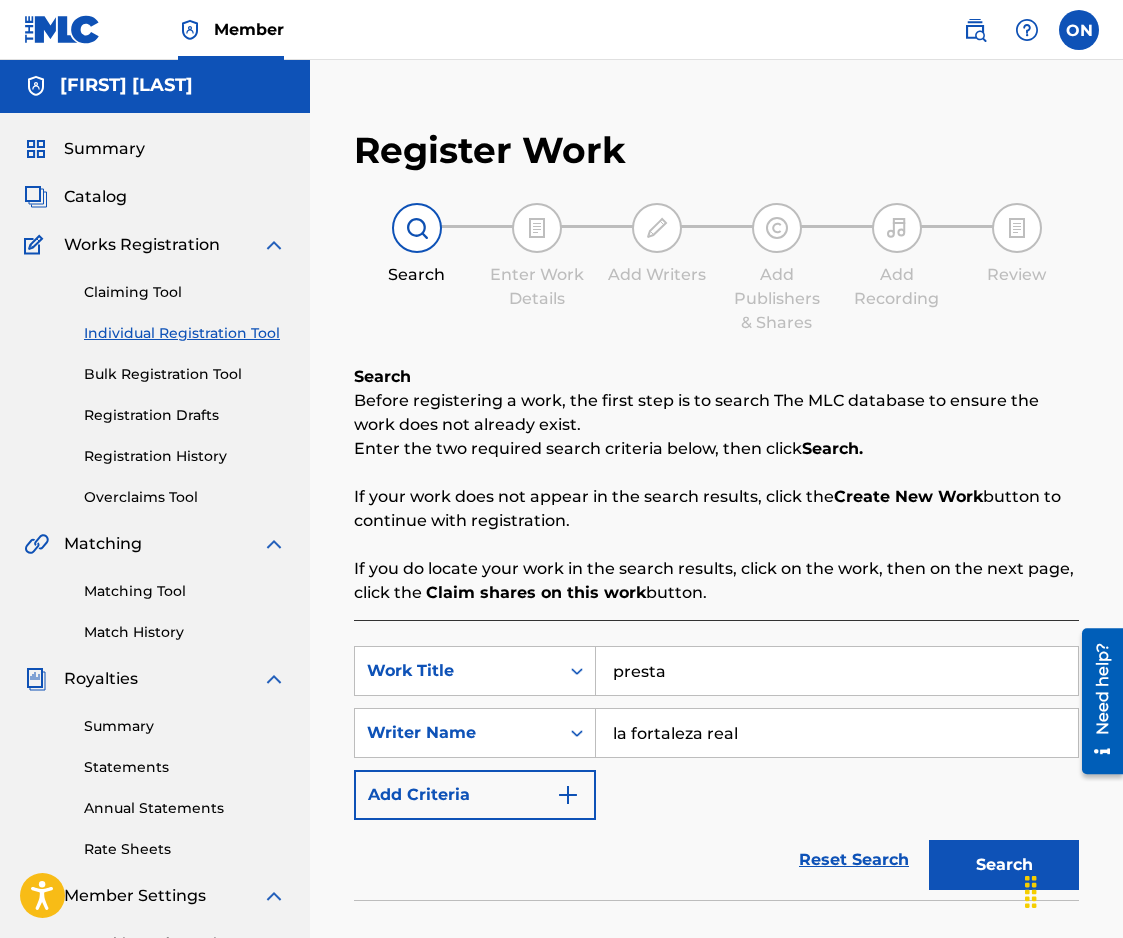 scroll, scrollTop: 0, scrollLeft: 0, axis: both 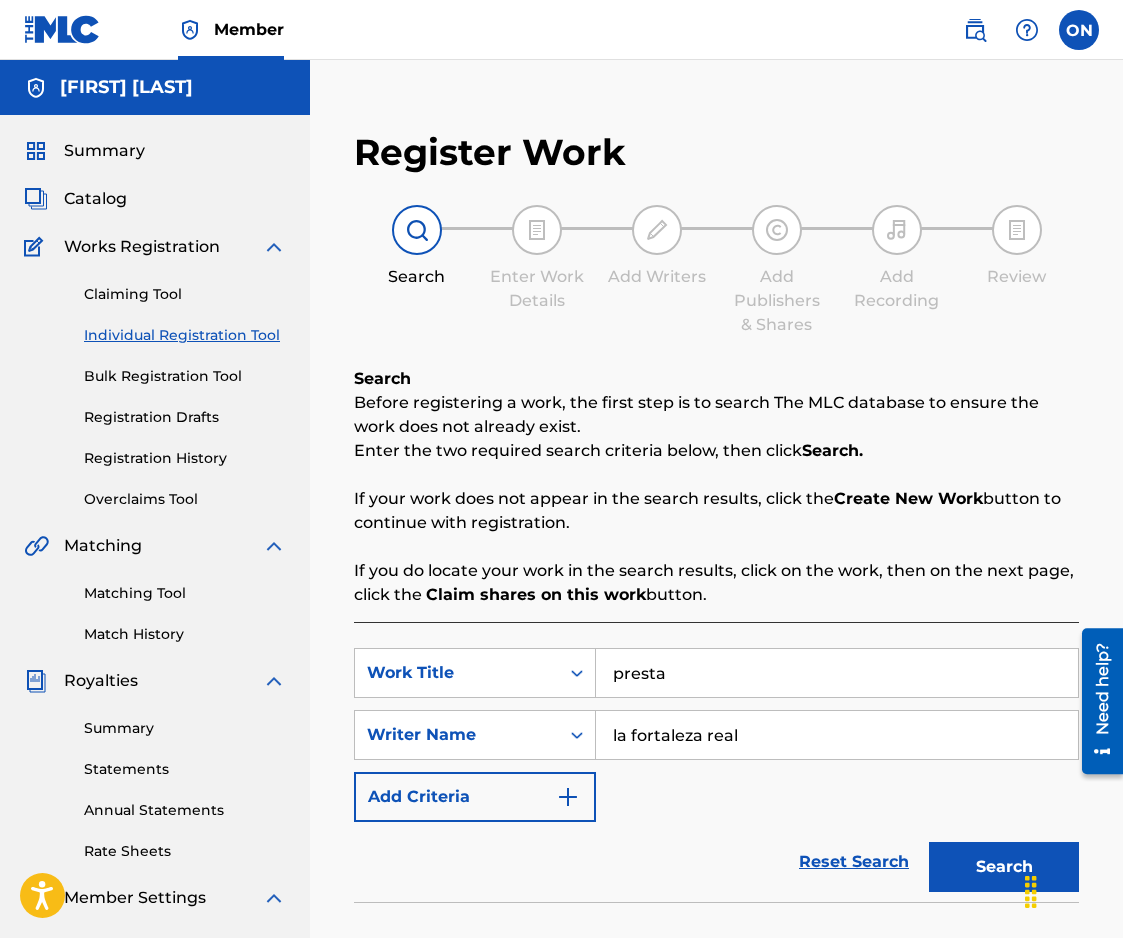 drag, startPoint x: 679, startPoint y: 683, endPoint x: 597, endPoint y: 676, distance: 82.29824 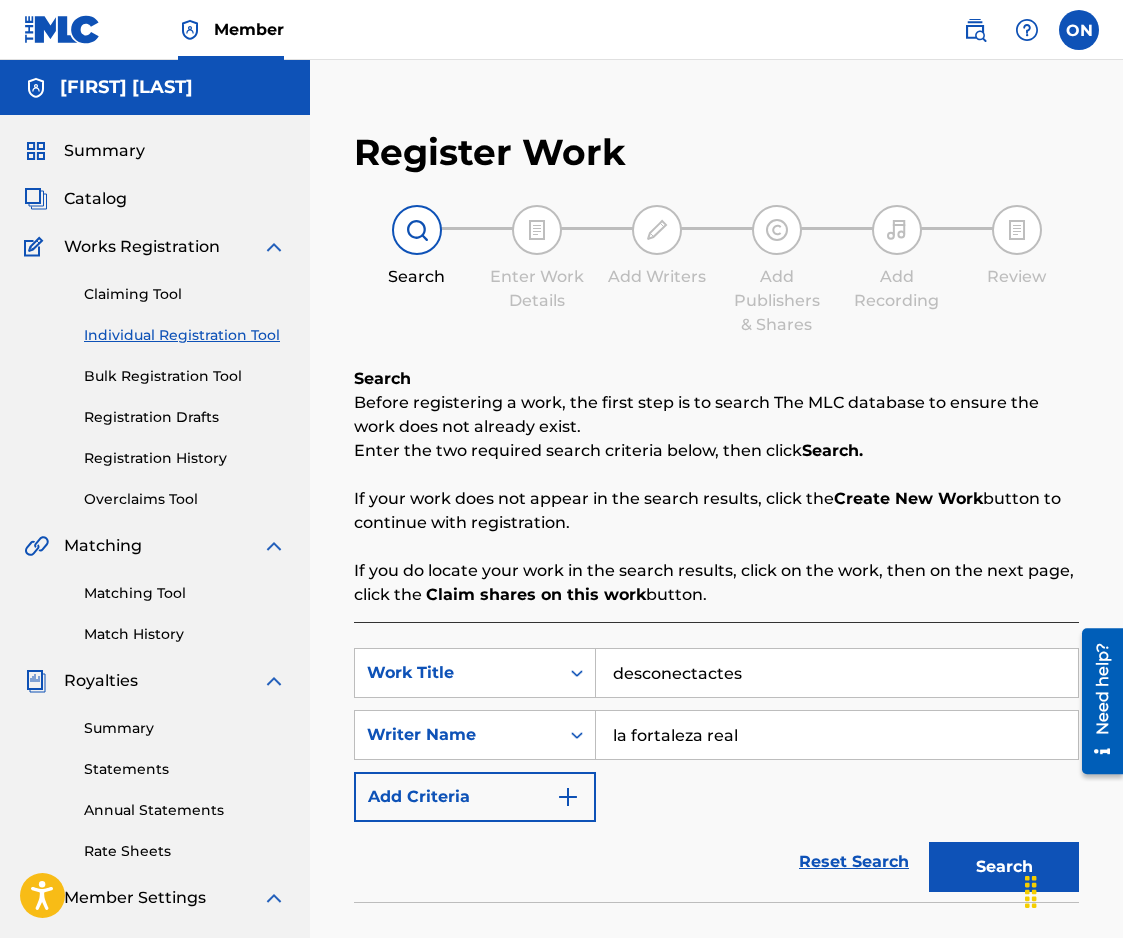 type on "desconectactes" 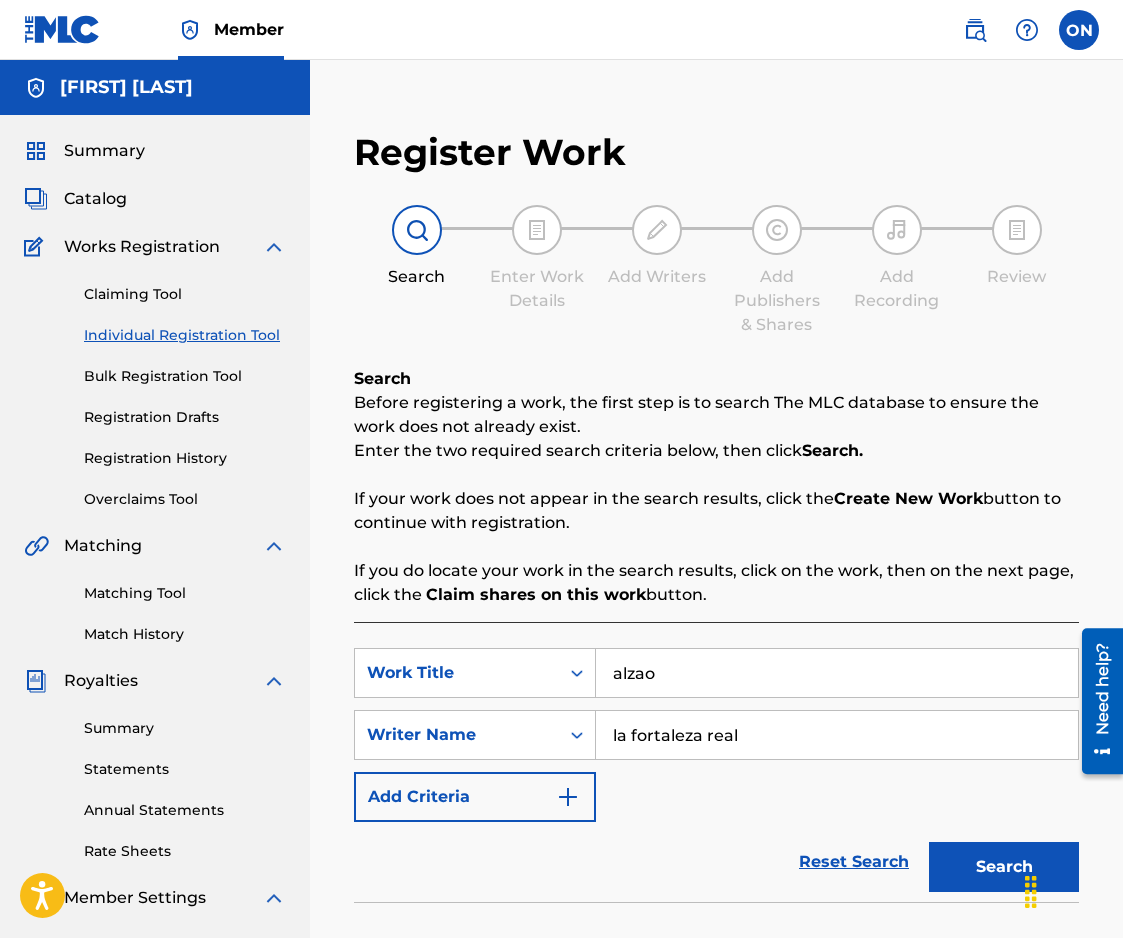 type on "alzao" 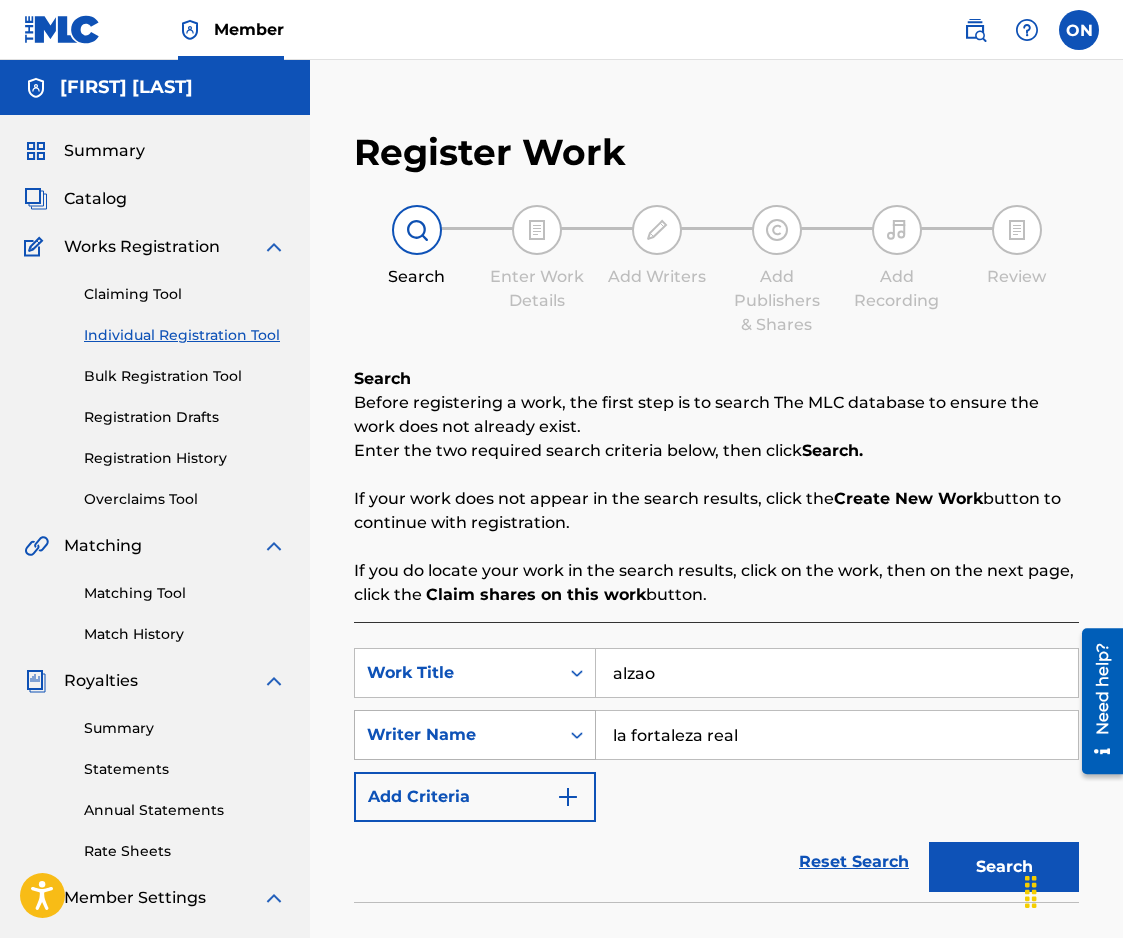 drag, startPoint x: 739, startPoint y: 729, endPoint x: 583, endPoint y: 735, distance: 156.11534 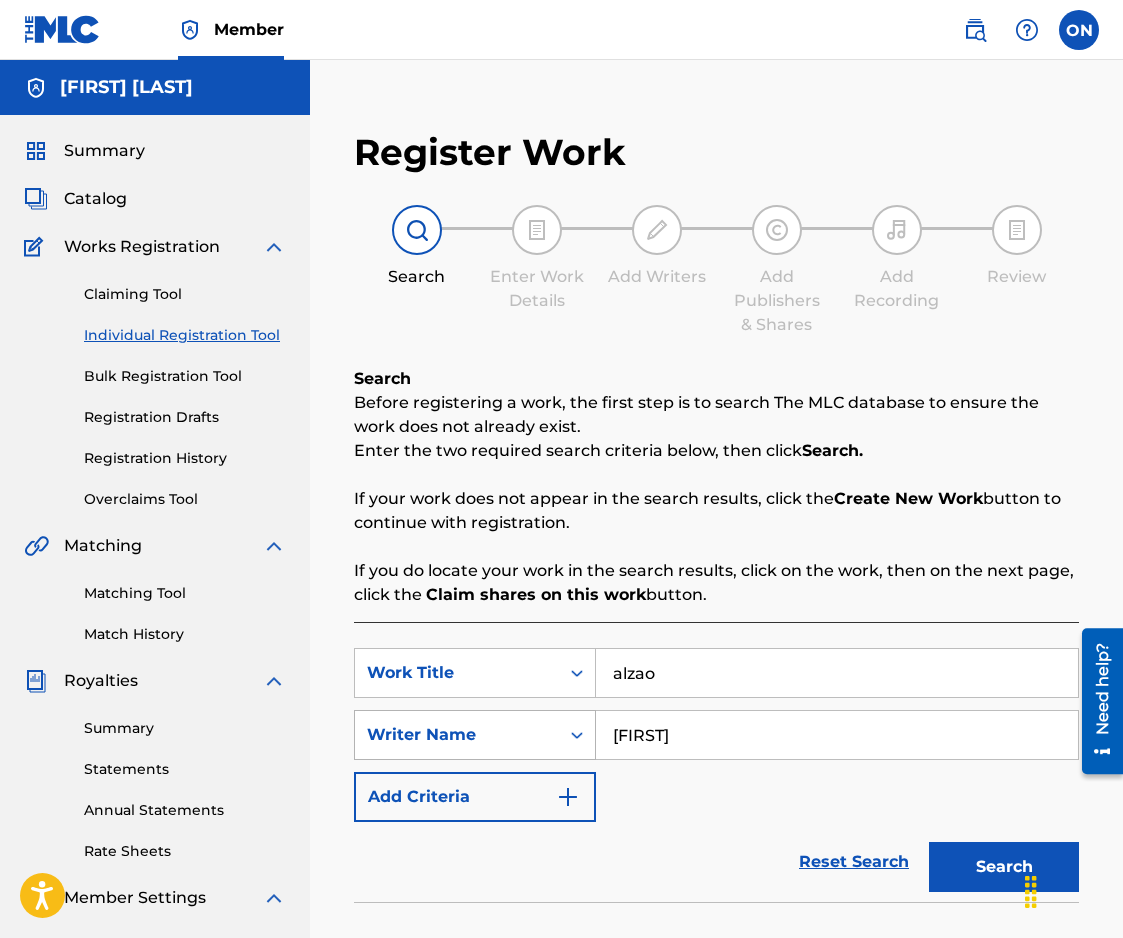 type on "[FIRST]" 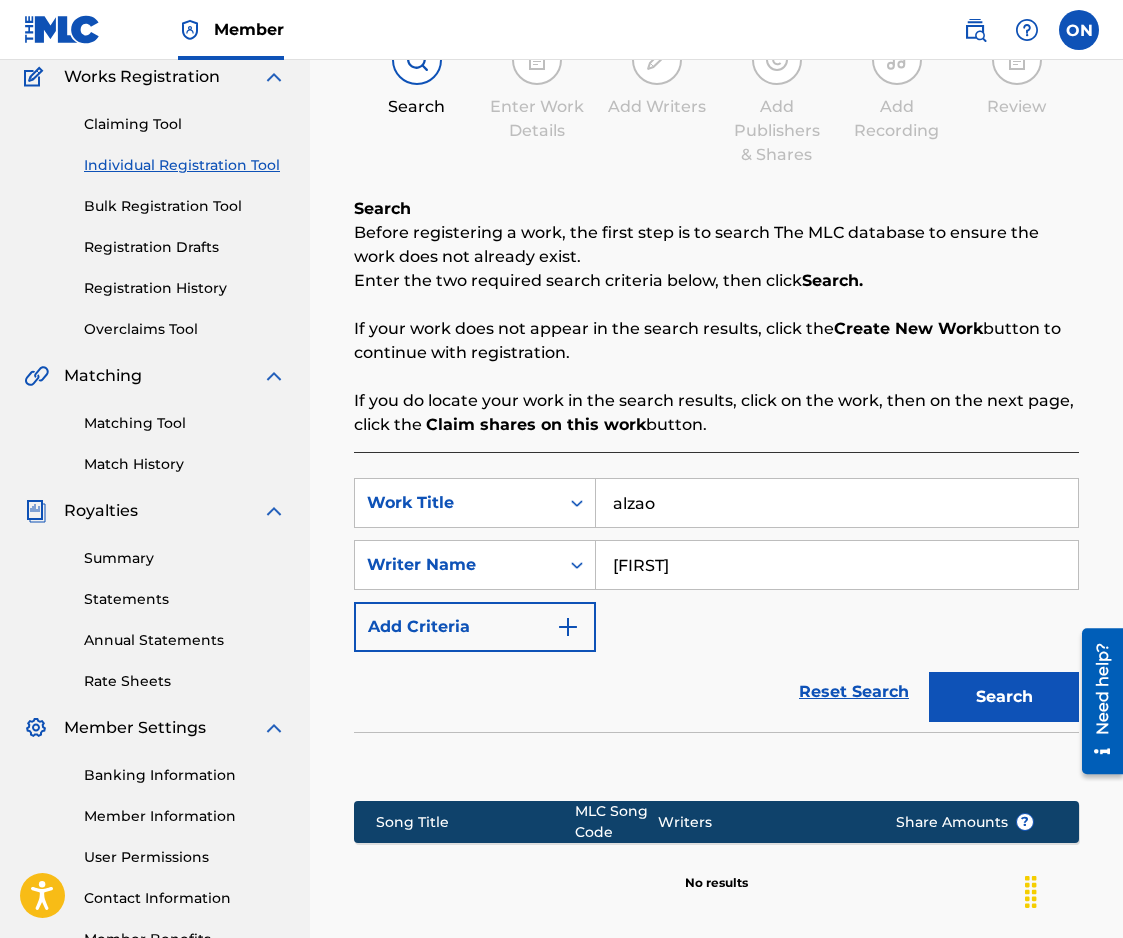 scroll, scrollTop: 168, scrollLeft: 0, axis: vertical 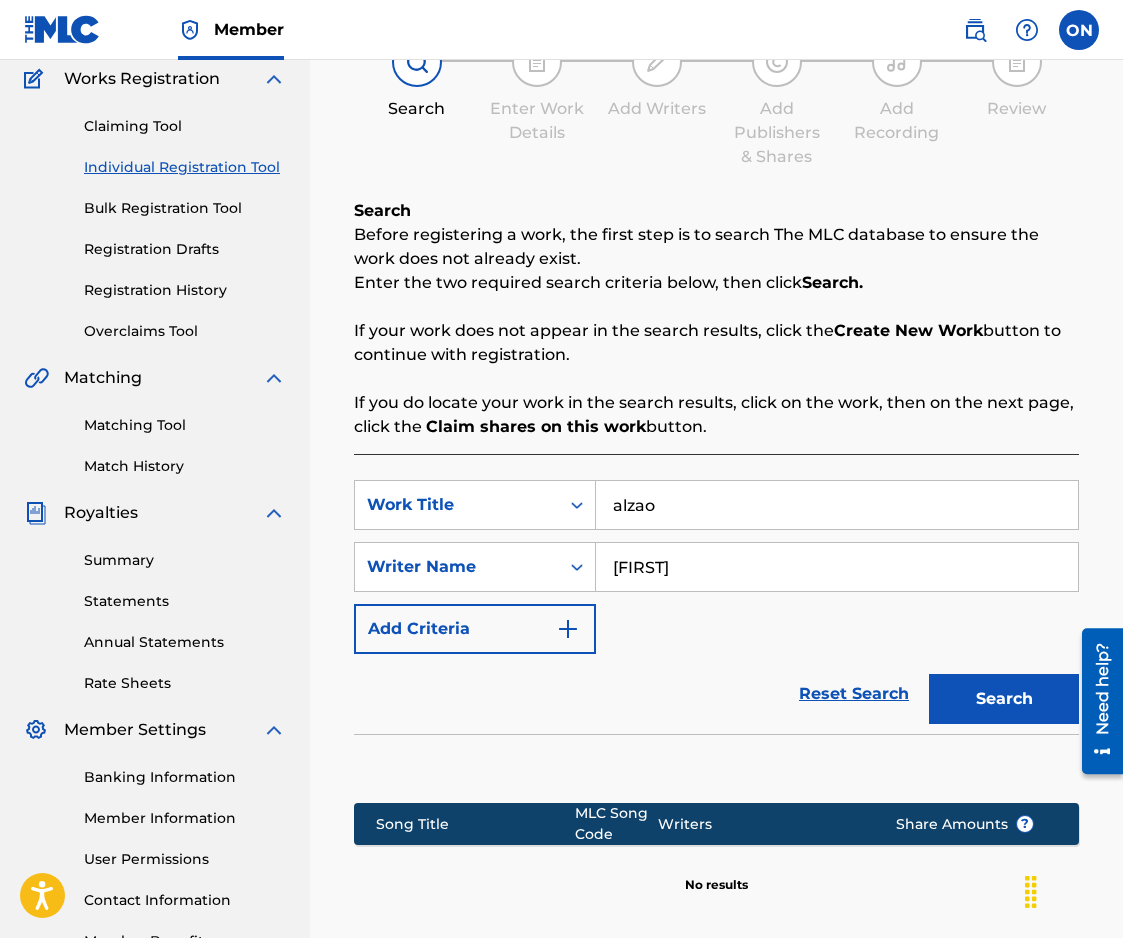 drag, startPoint x: 684, startPoint y: 563, endPoint x: 600, endPoint y: 566, distance: 84.05355 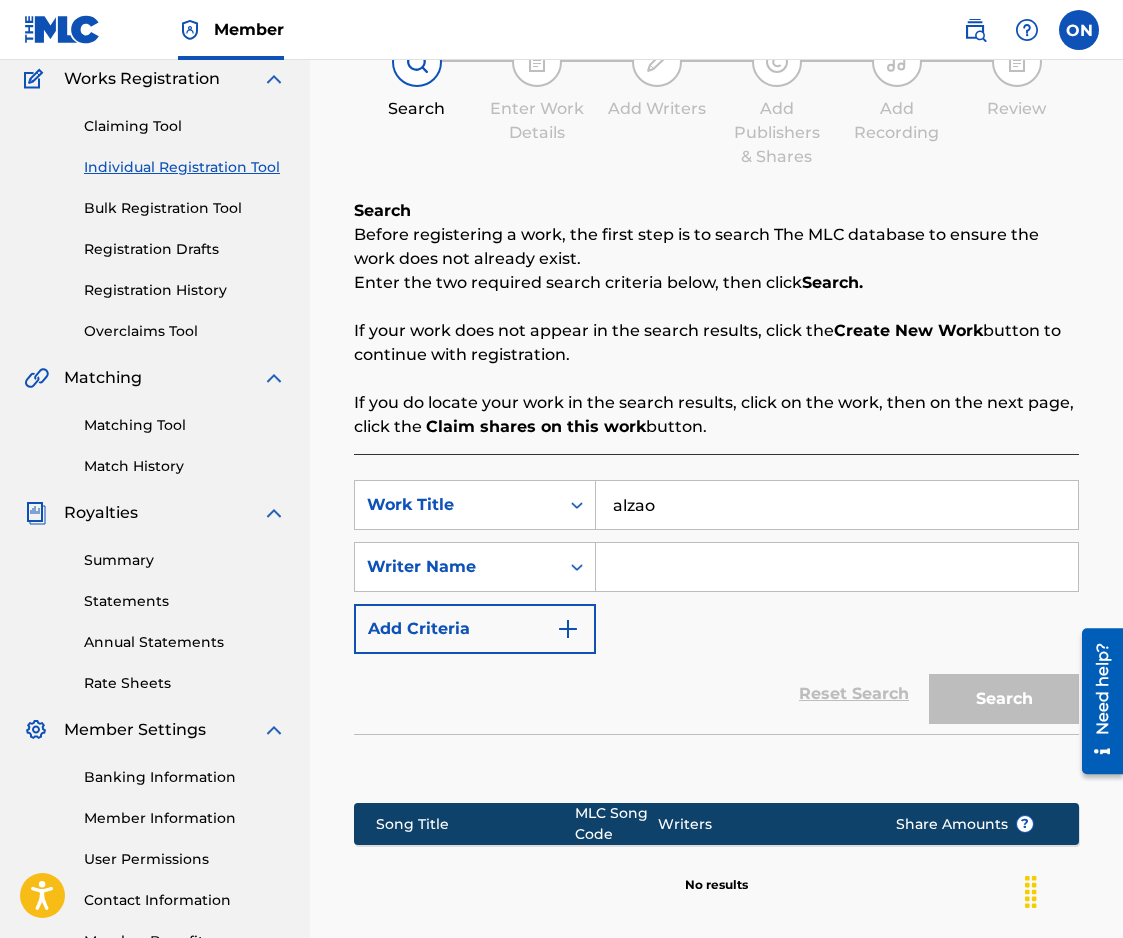 type 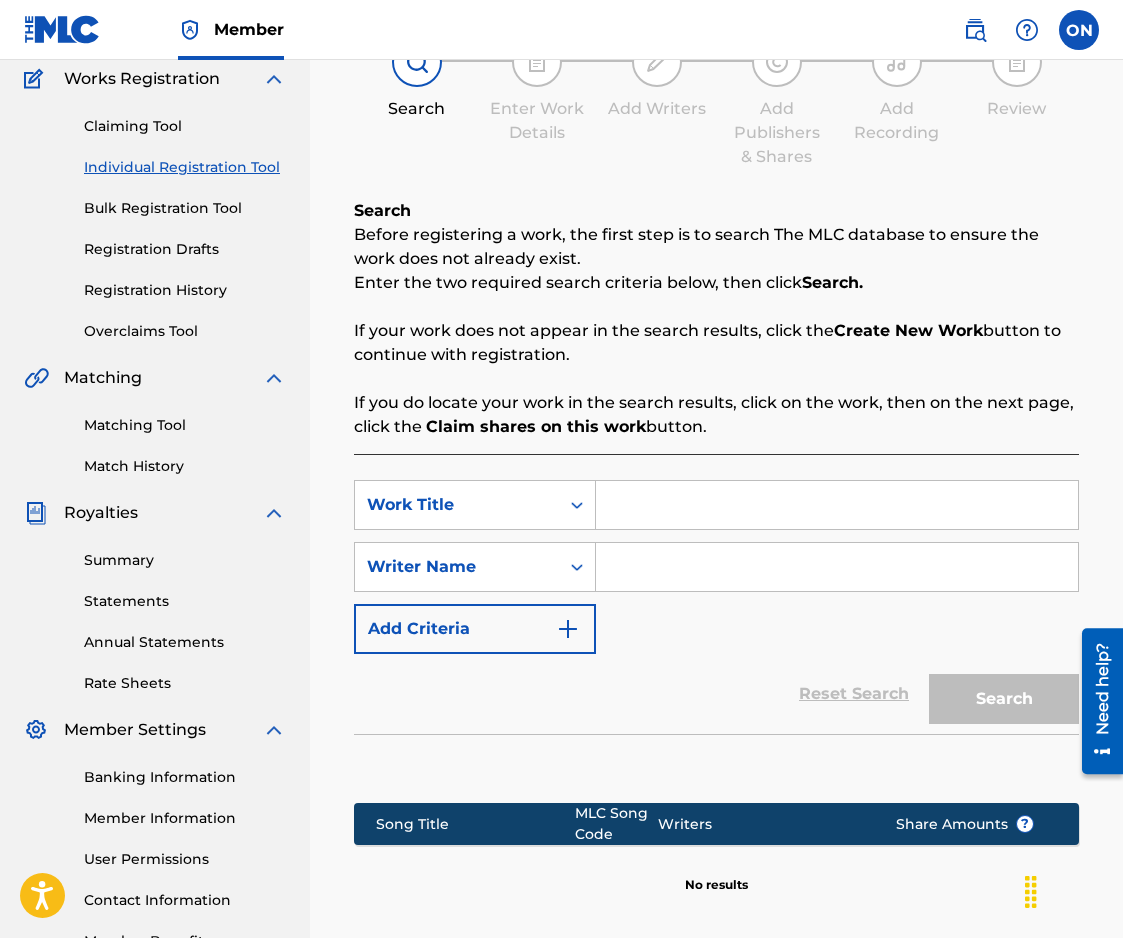 type 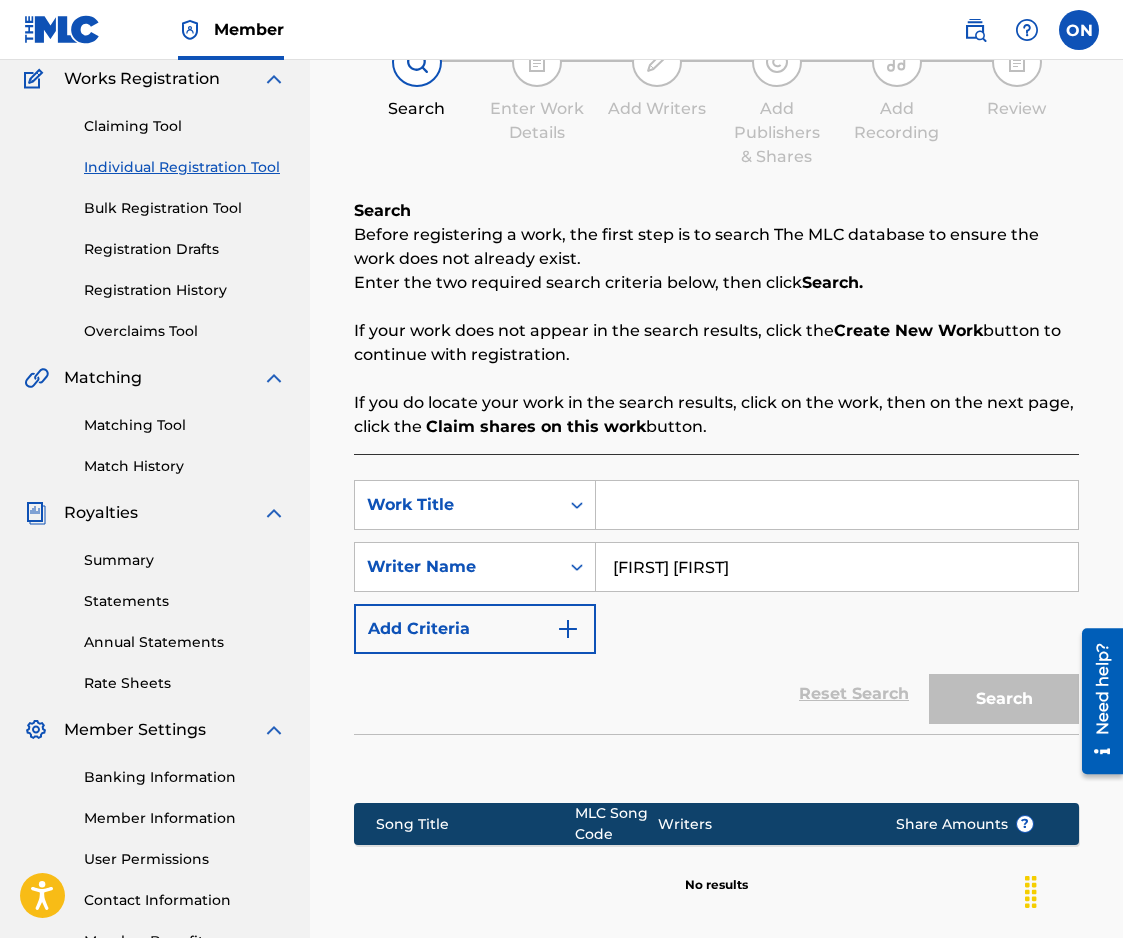 type on "[FIRST] [FIRST]" 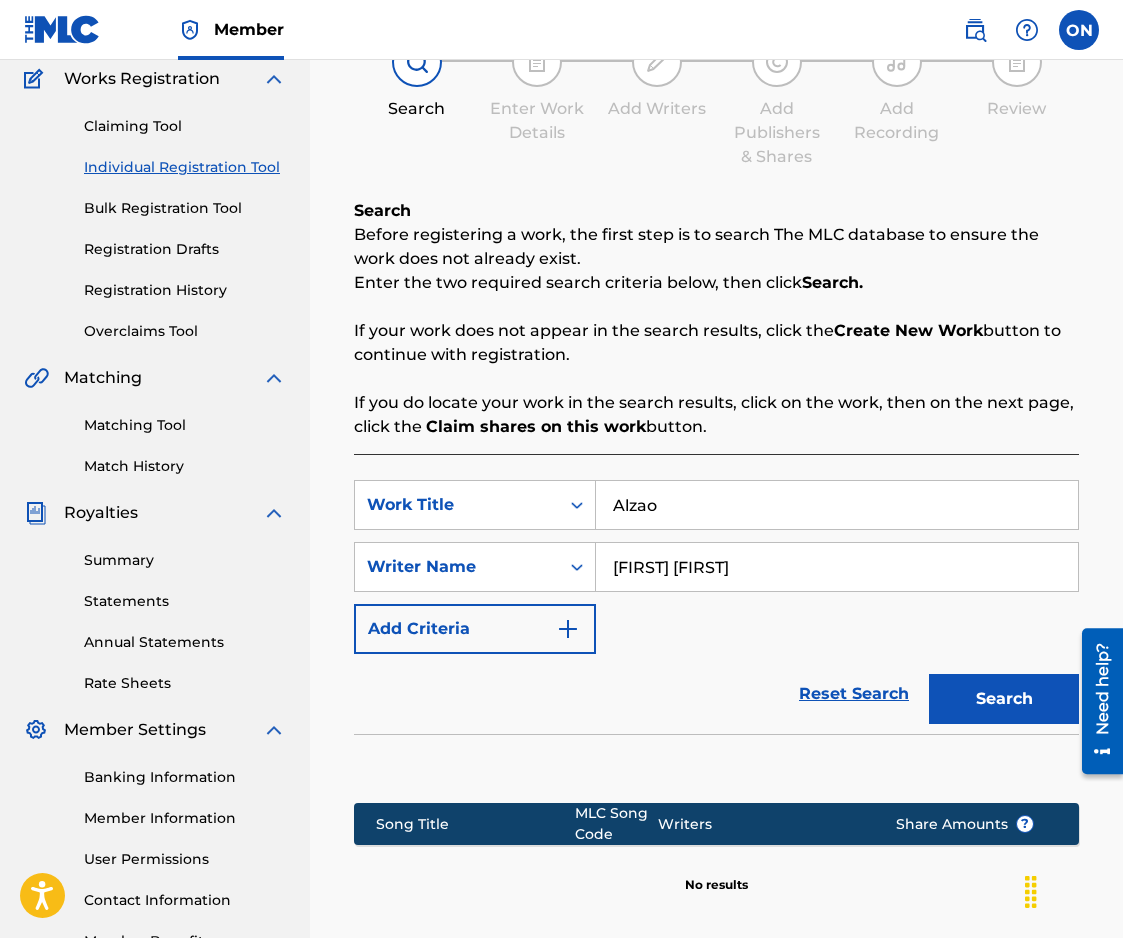 type on "Alzao" 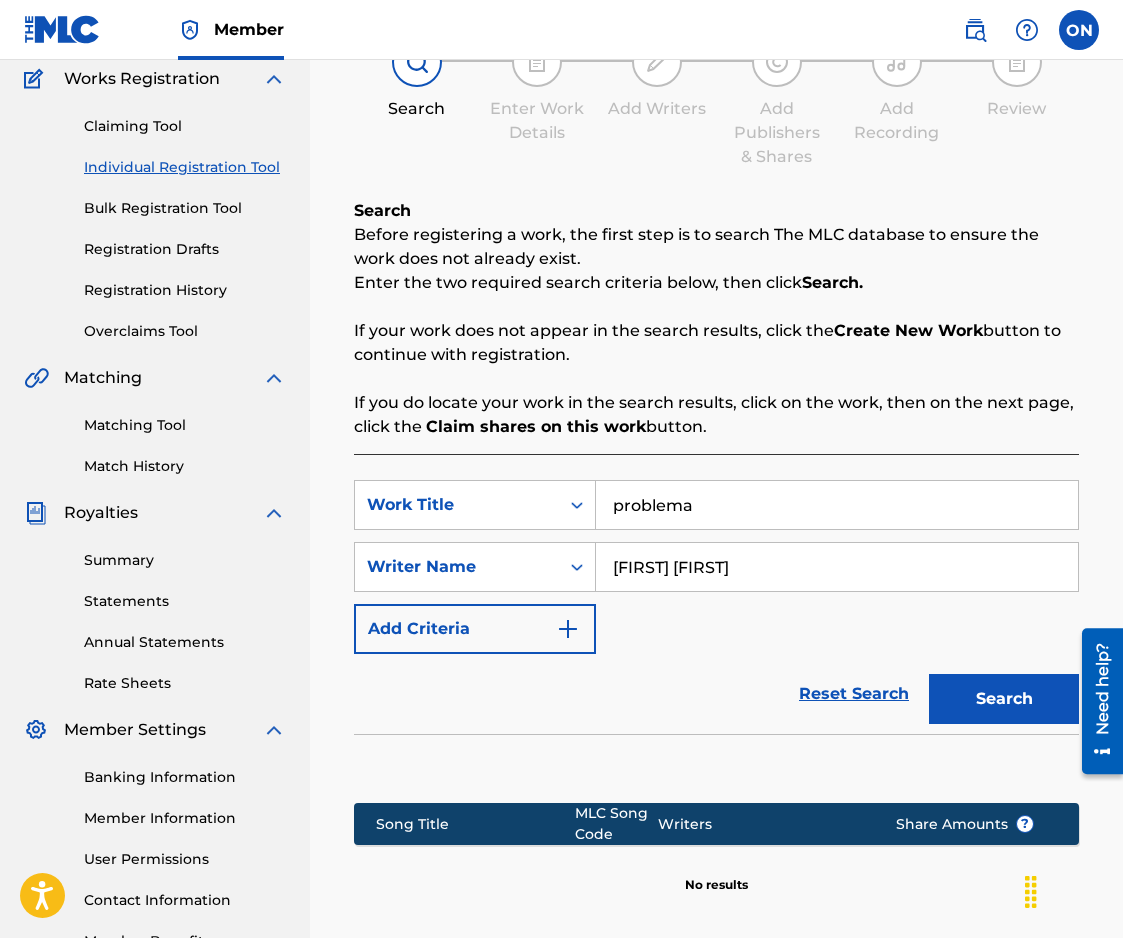 type on "problema" 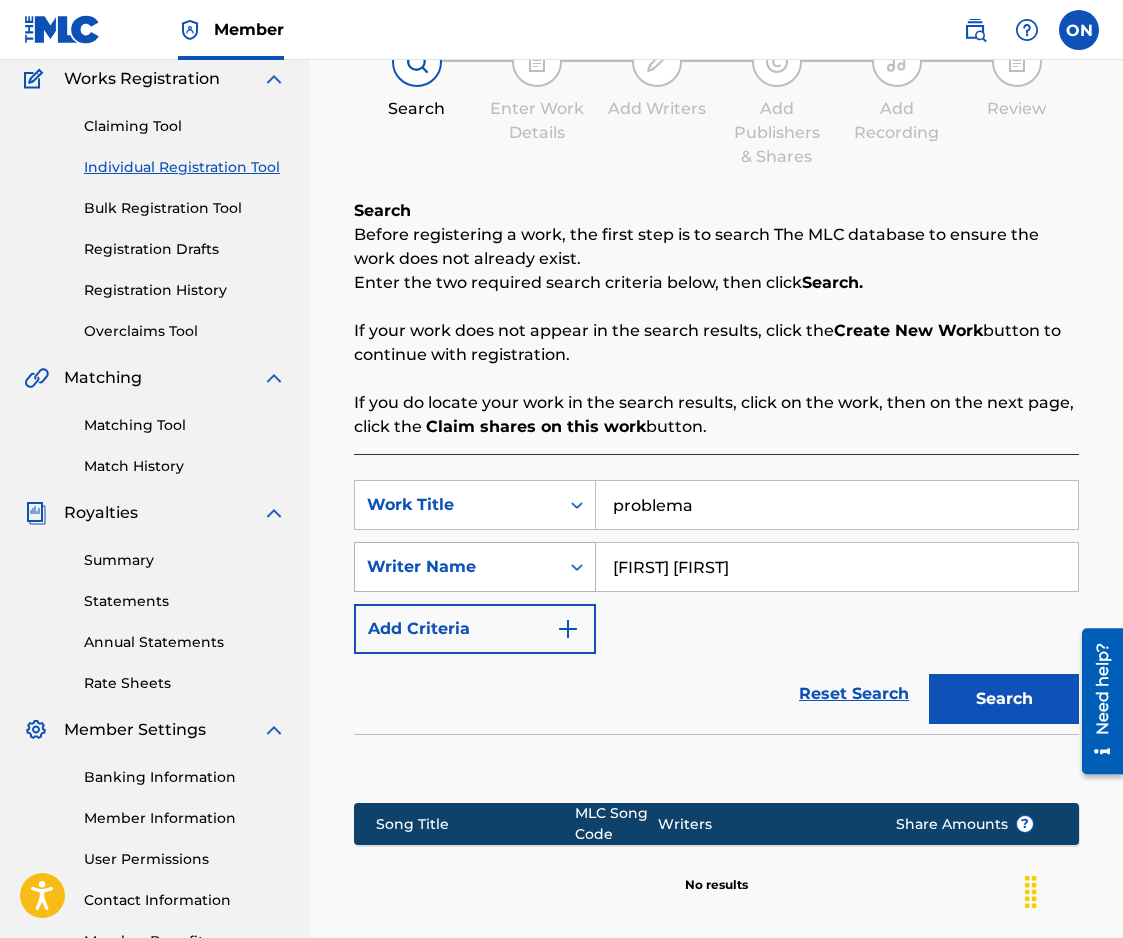 drag, startPoint x: 805, startPoint y: 573, endPoint x: 587, endPoint y: 569, distance: 218.0367 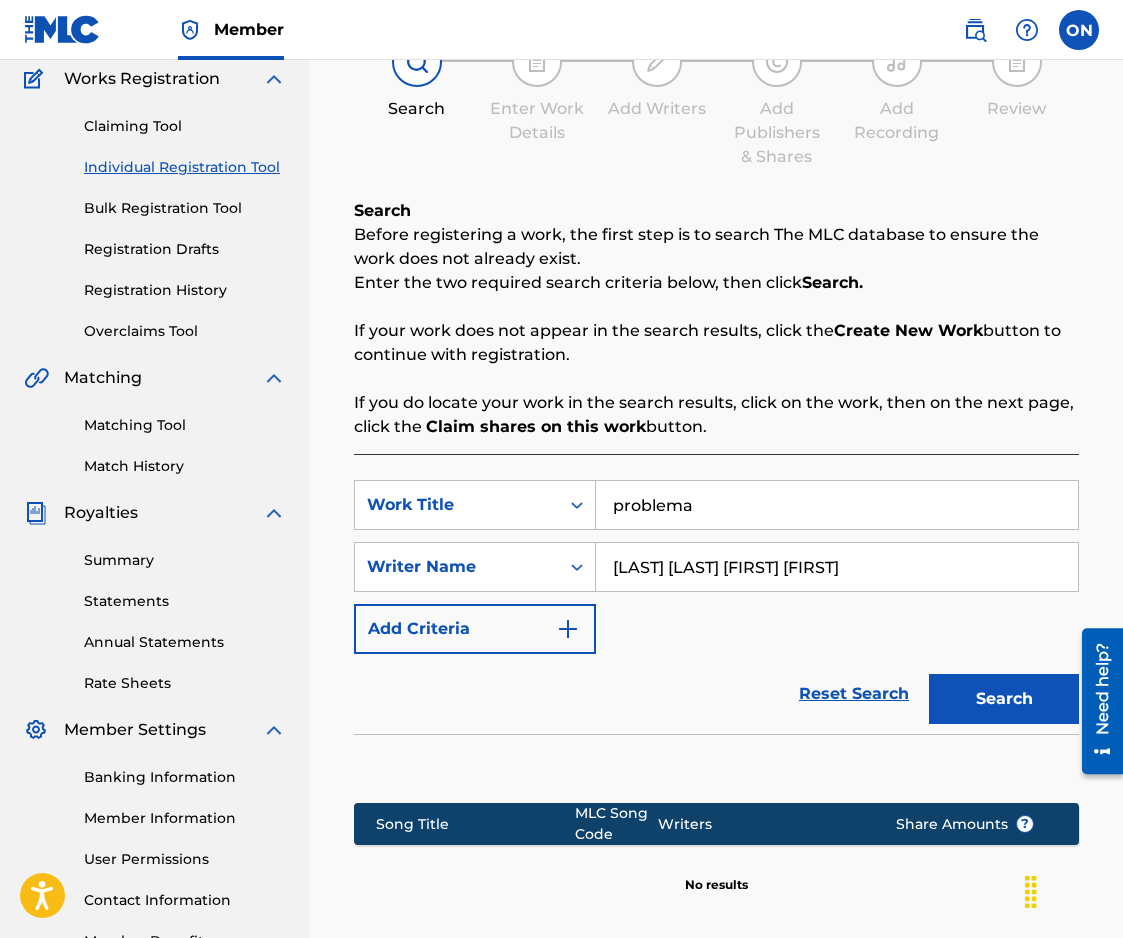 click on "Search" at bounding box center [1004, 699] 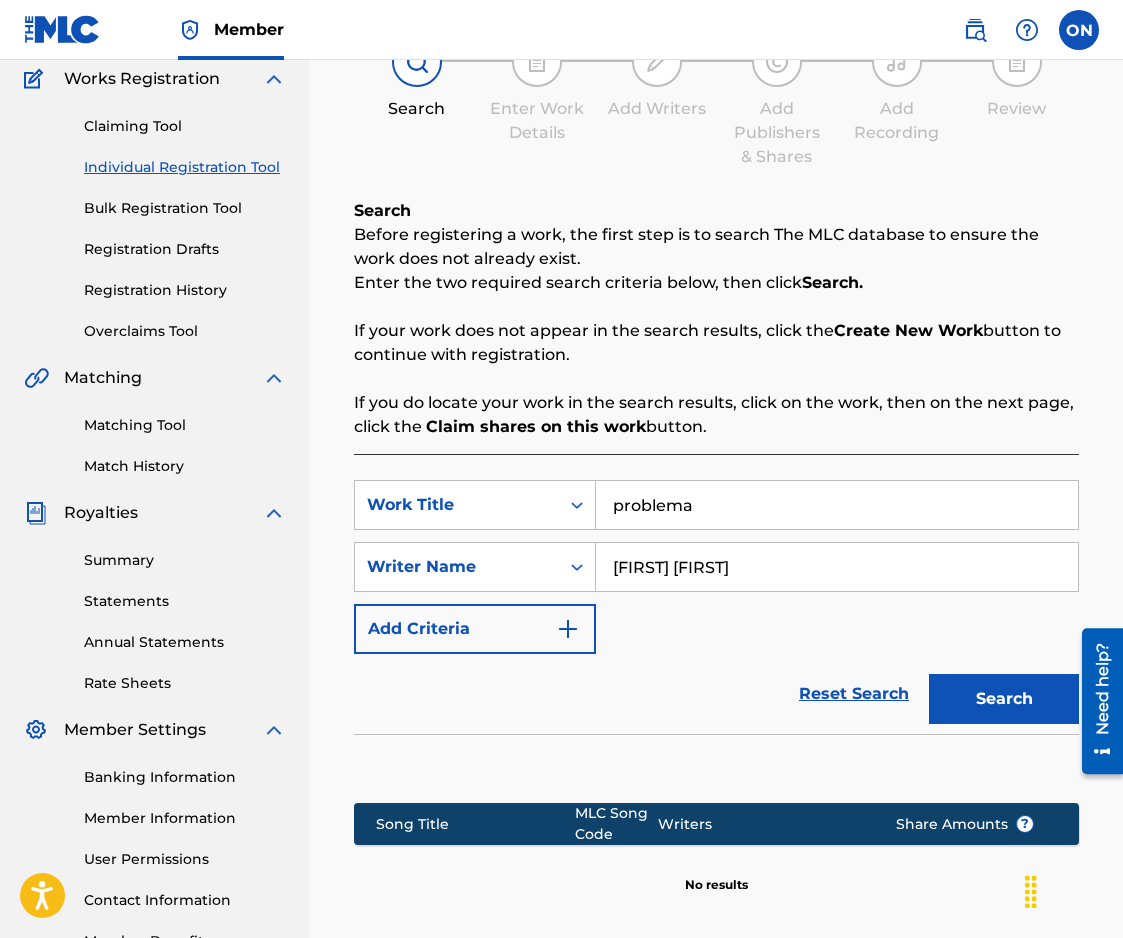 click on "[FIRST] [FIRST]" at bounding box center [837, 567] 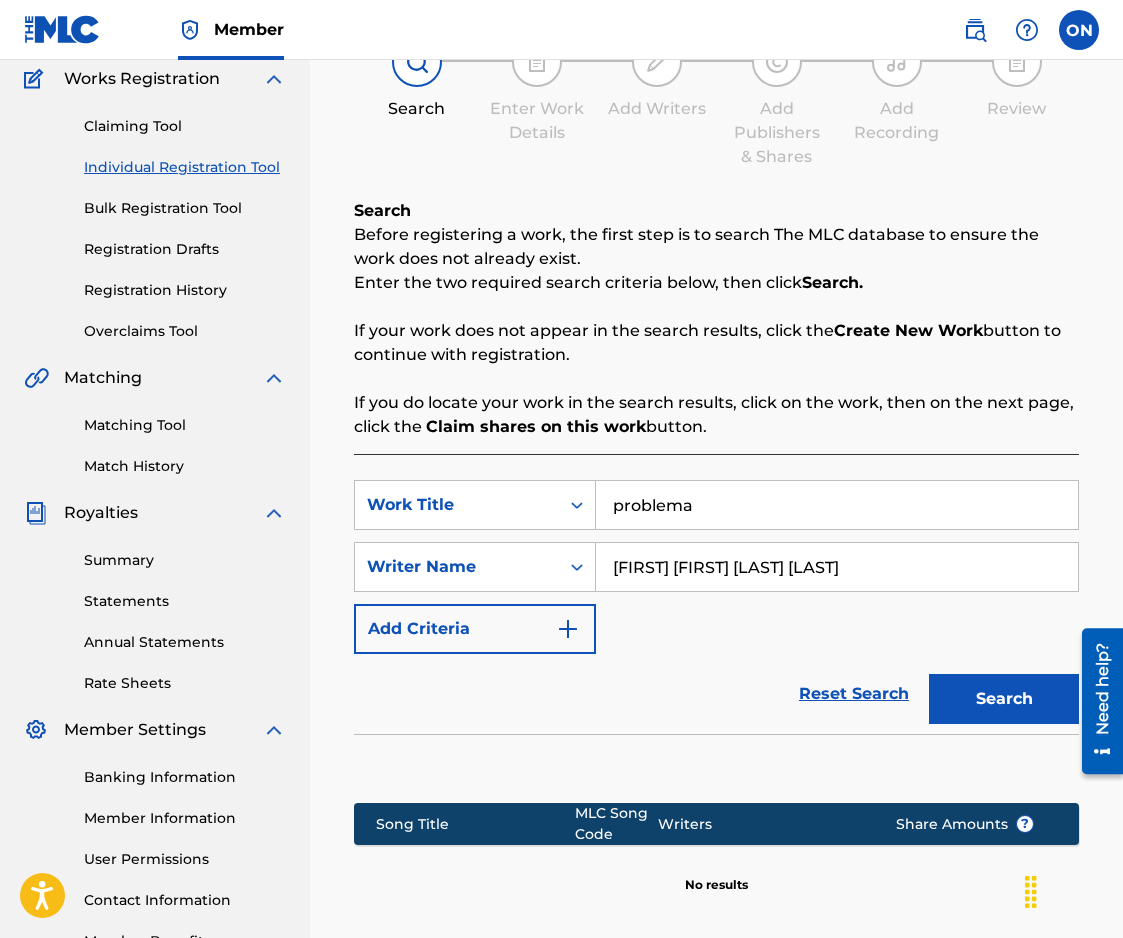 type on "[FIRST] [FIRST] [LAST] [LAST]" 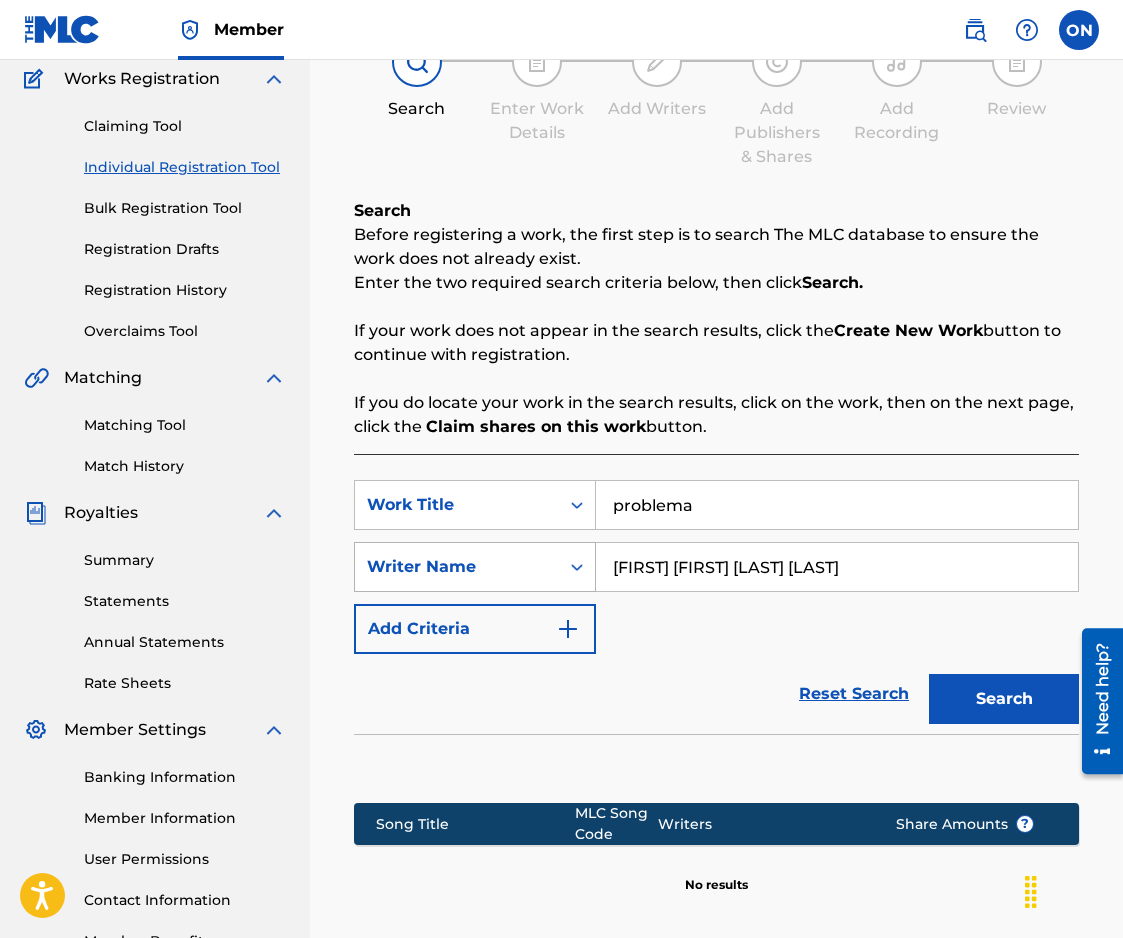 drag, startPoint x: 898, startPoint y: 574, endPoint x: 556, endPoint y: 571, distance: 342.01315 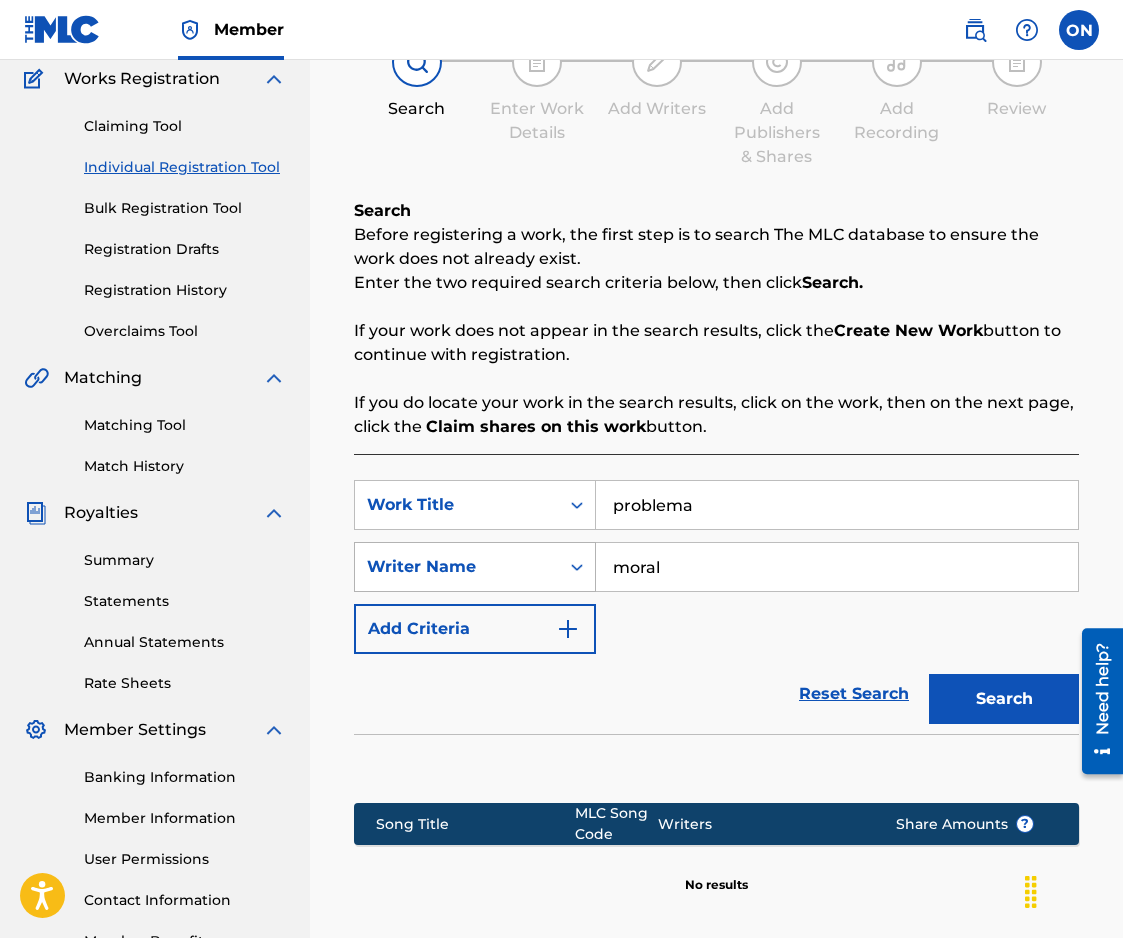 type on "moral" 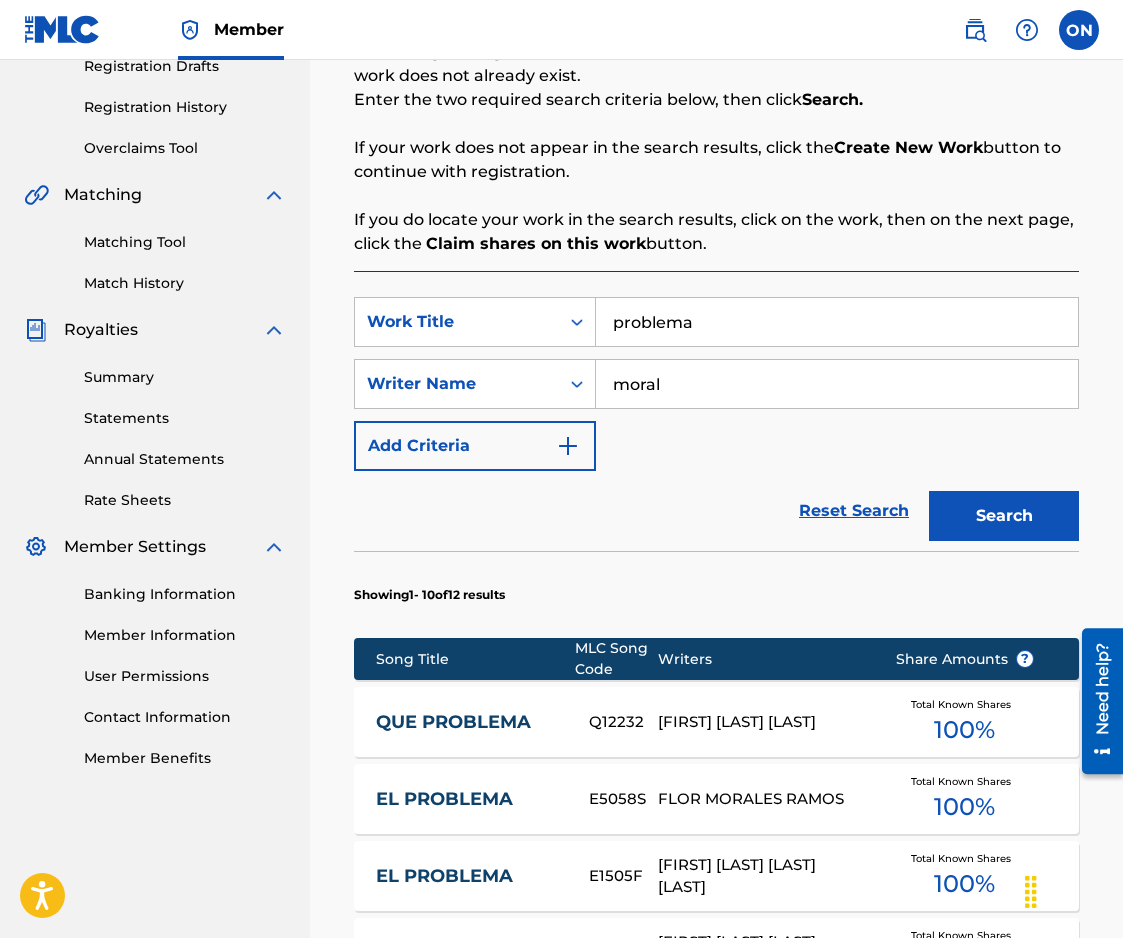 scroll, scrollTop: 355, scrollLeft: 0, axis: vertical 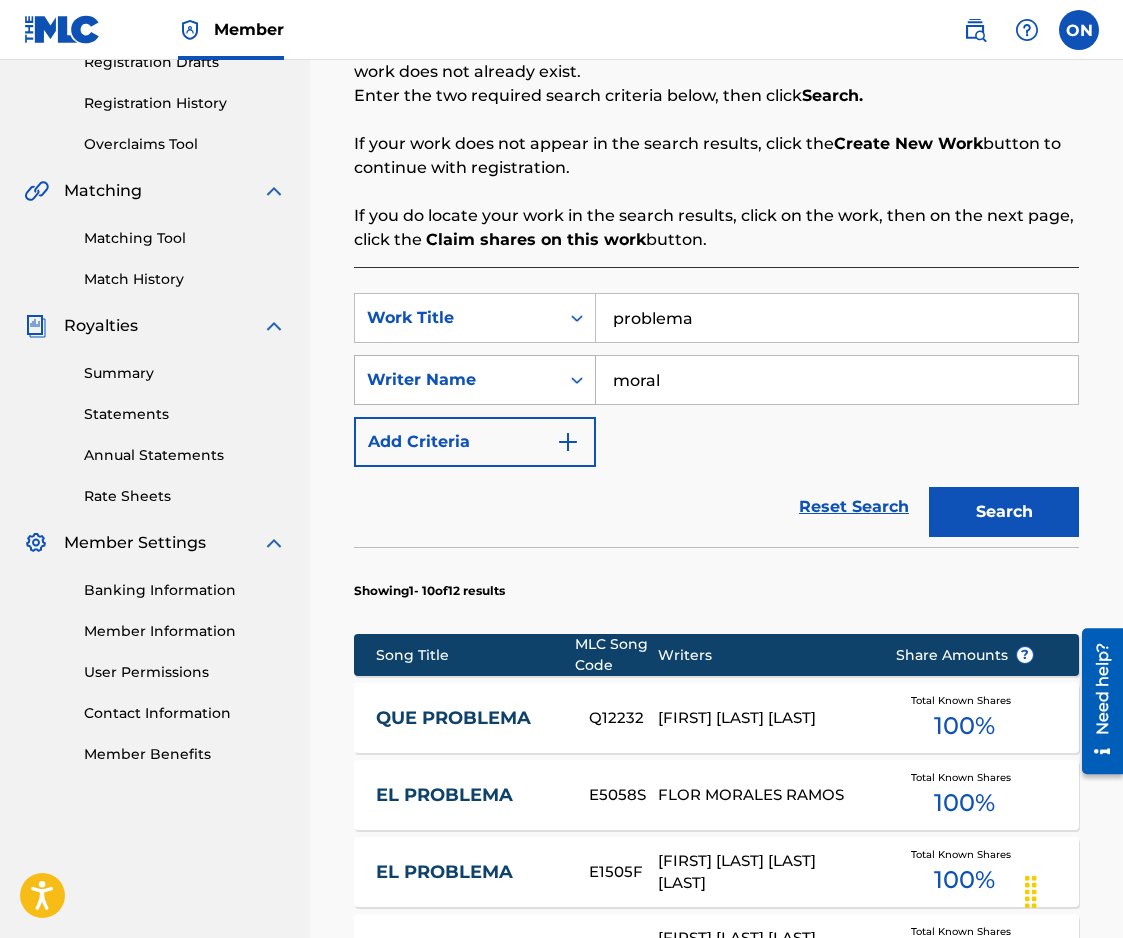drag, startPoint x: 673, startPoint y: 380, endPoint x: 570, endPoint y: 380, distance: 103 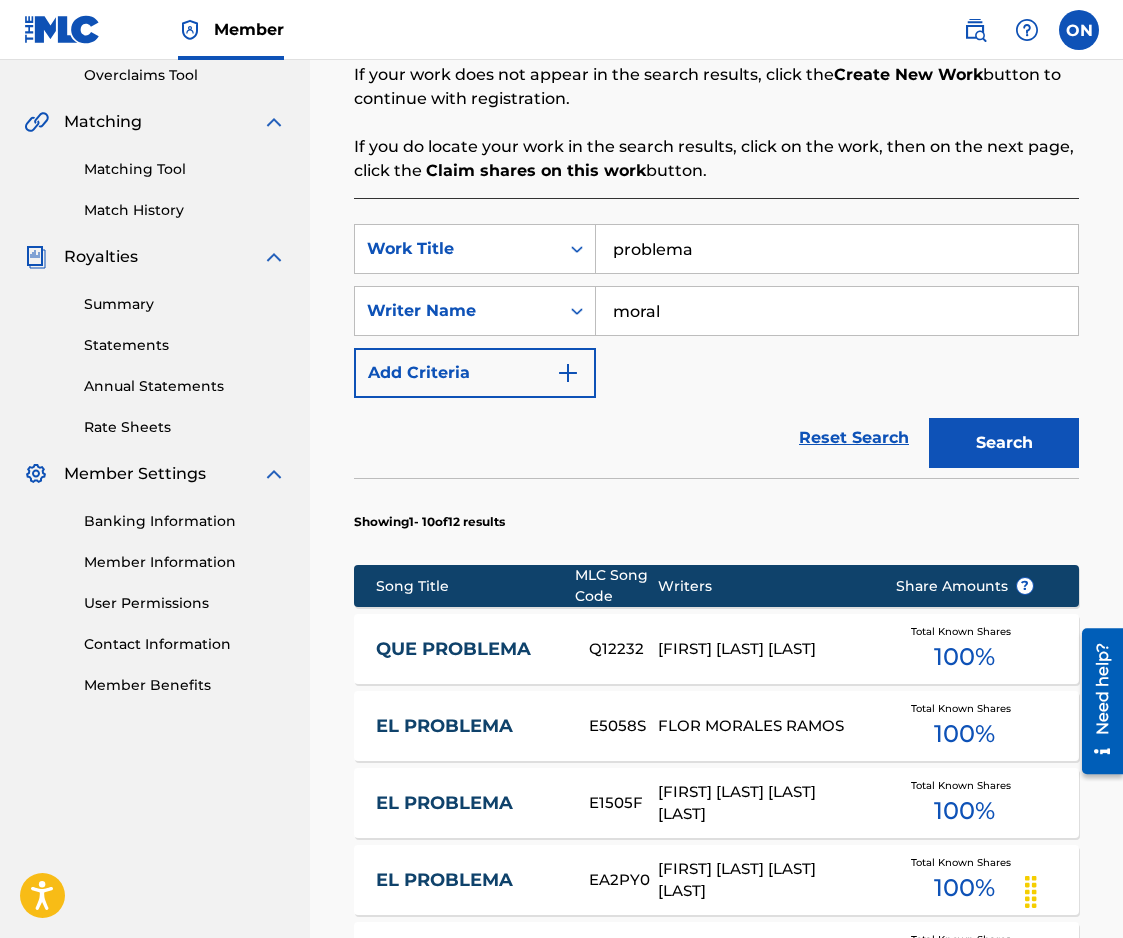 scroll, scrollTop: 425, scrollLeft: 0, axis: vertical 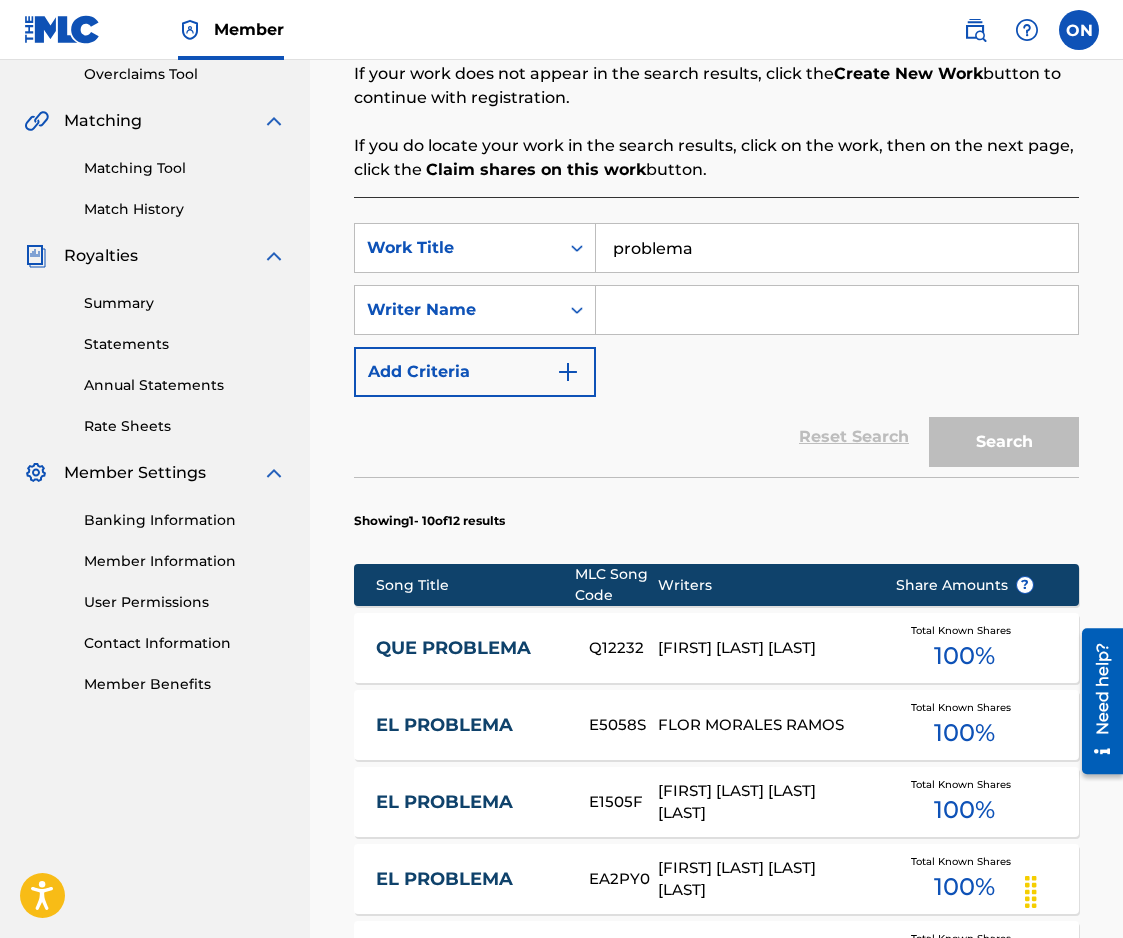 type 